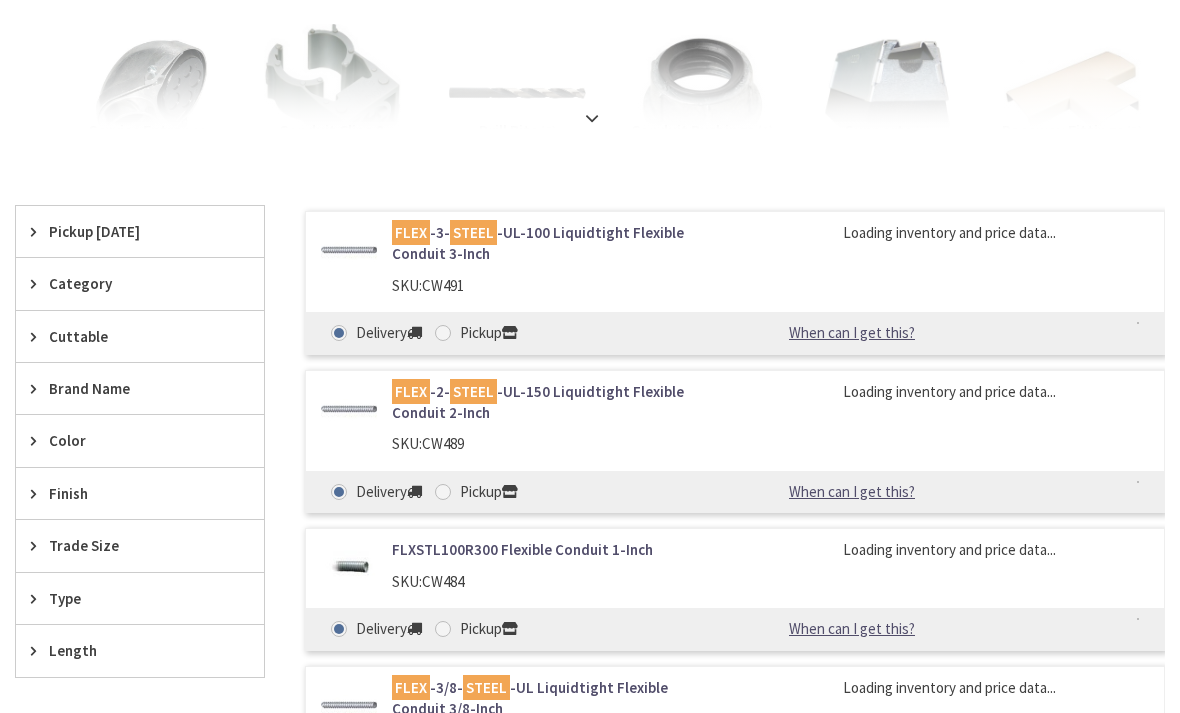 scroll, scrollTop: 463, scrollLeft: 0, axis: vertical 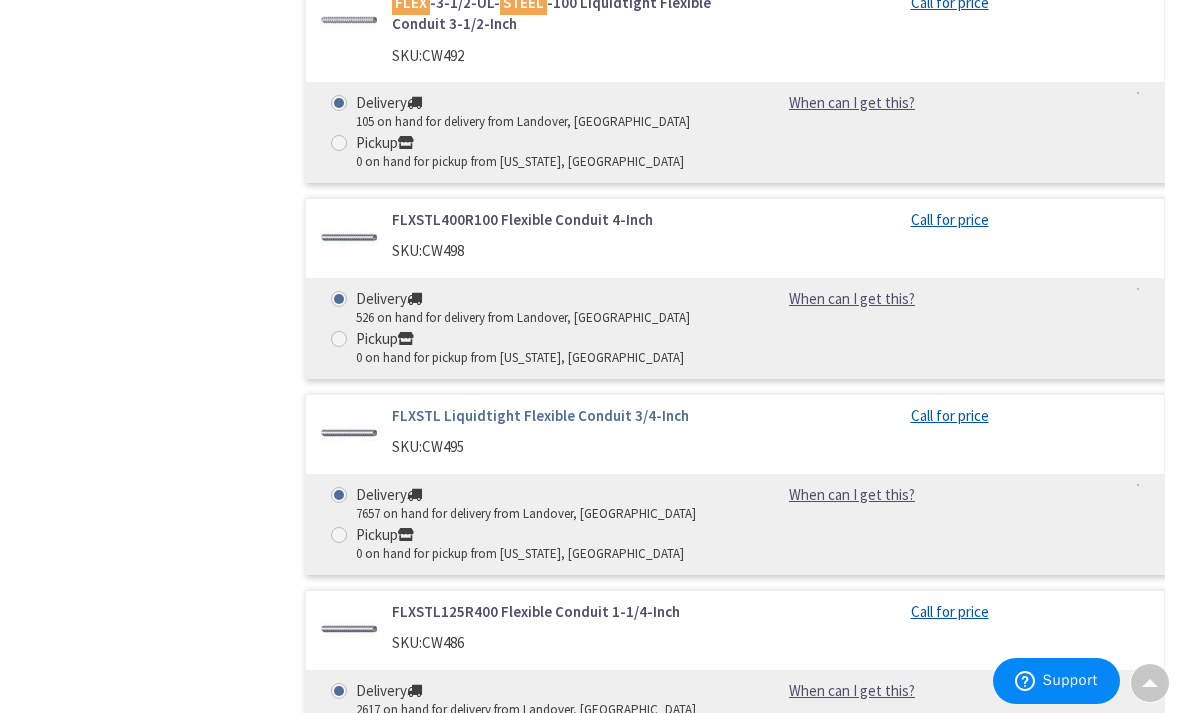 click on "FLXSTL Liquidtight Flexible Conduit 3/4-Inch" at bounding box center [556, 415] 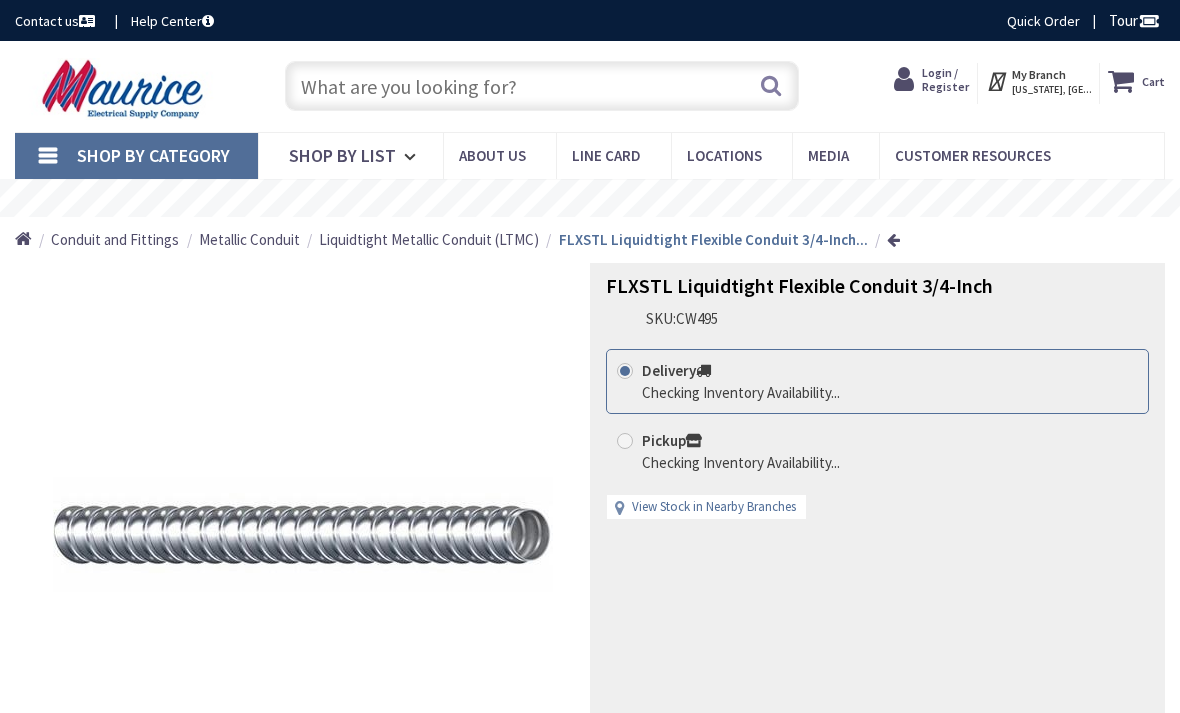 scroll, scrollTop: 0, scrollLeft: 0, axis: both 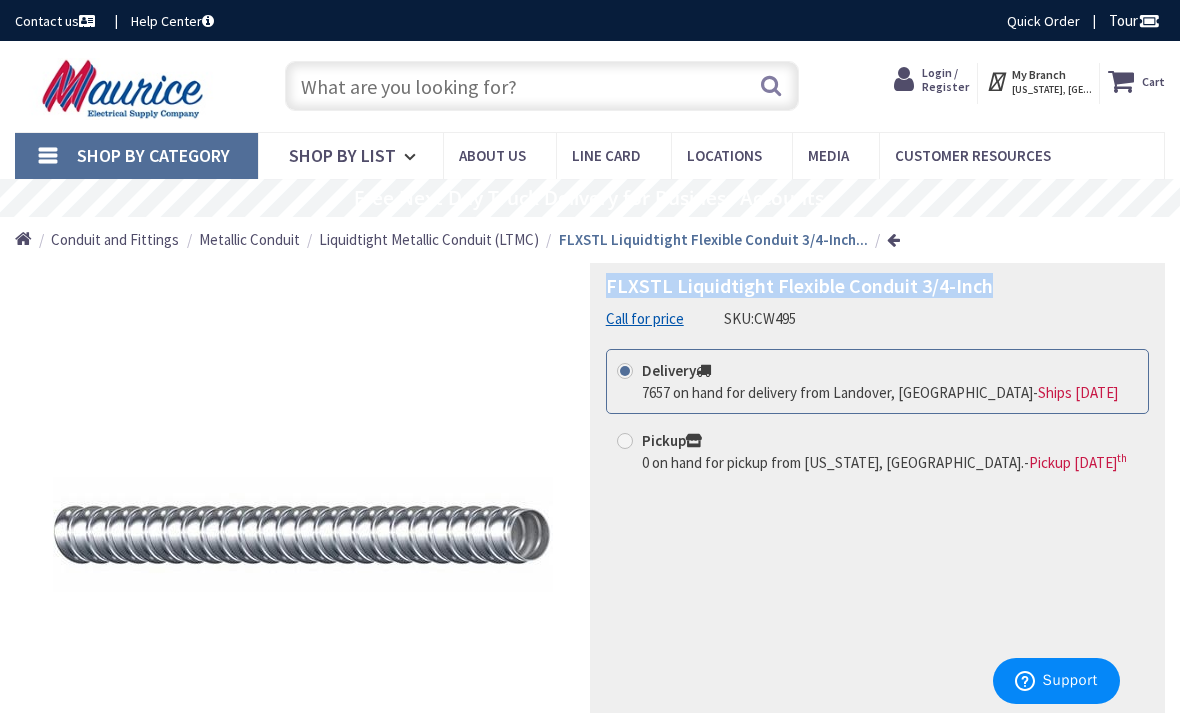 click on "WASHINGTON, DC" at bounding box center (1054, 89) 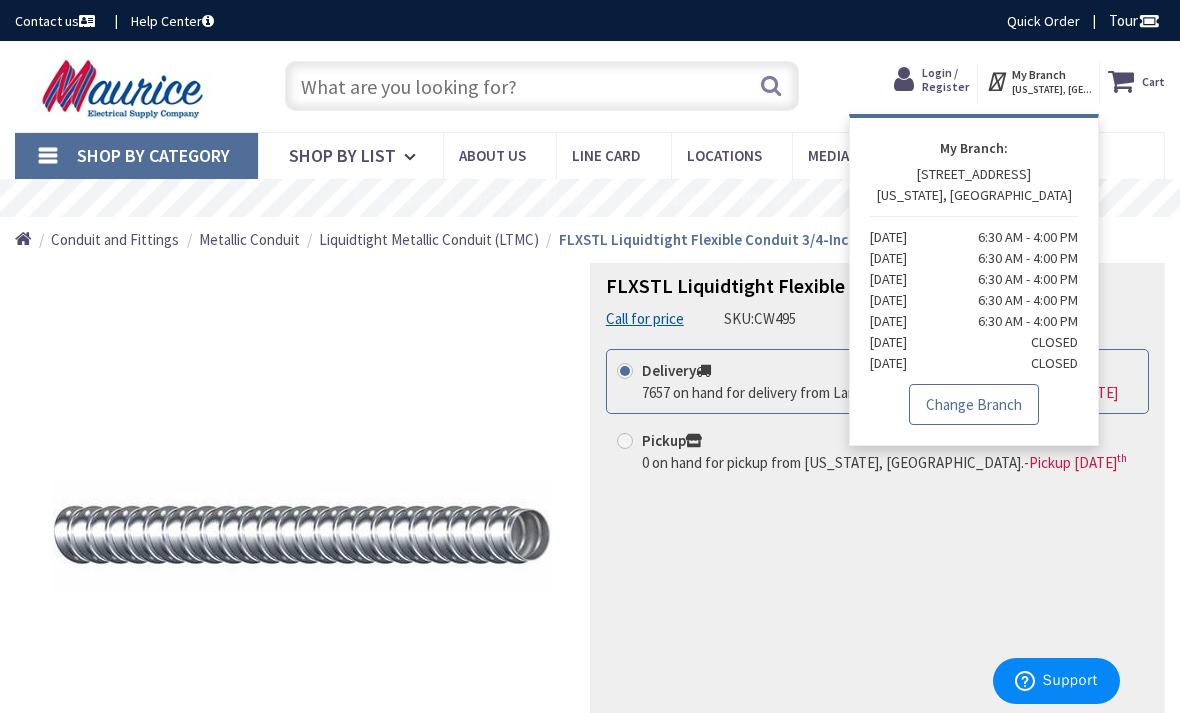 click on "Change Branch" at bounding box center (974, 405) 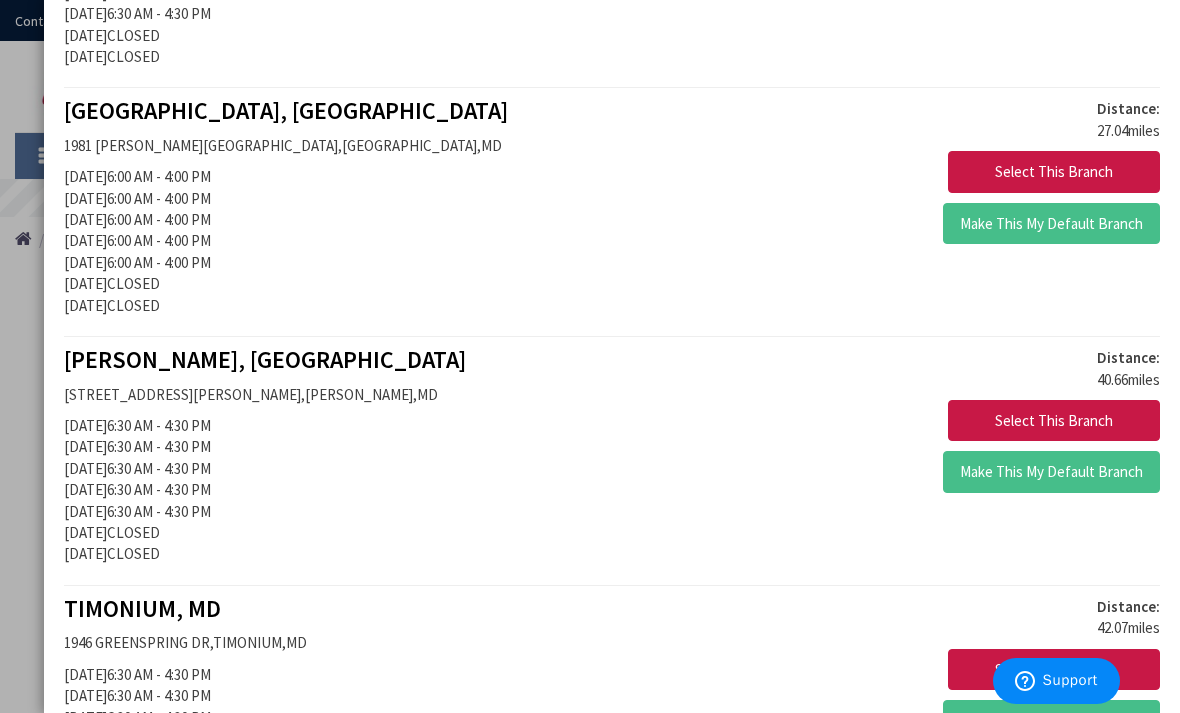scroll, scrollTop: 1867, scrollLeft: 0, axis: vertical 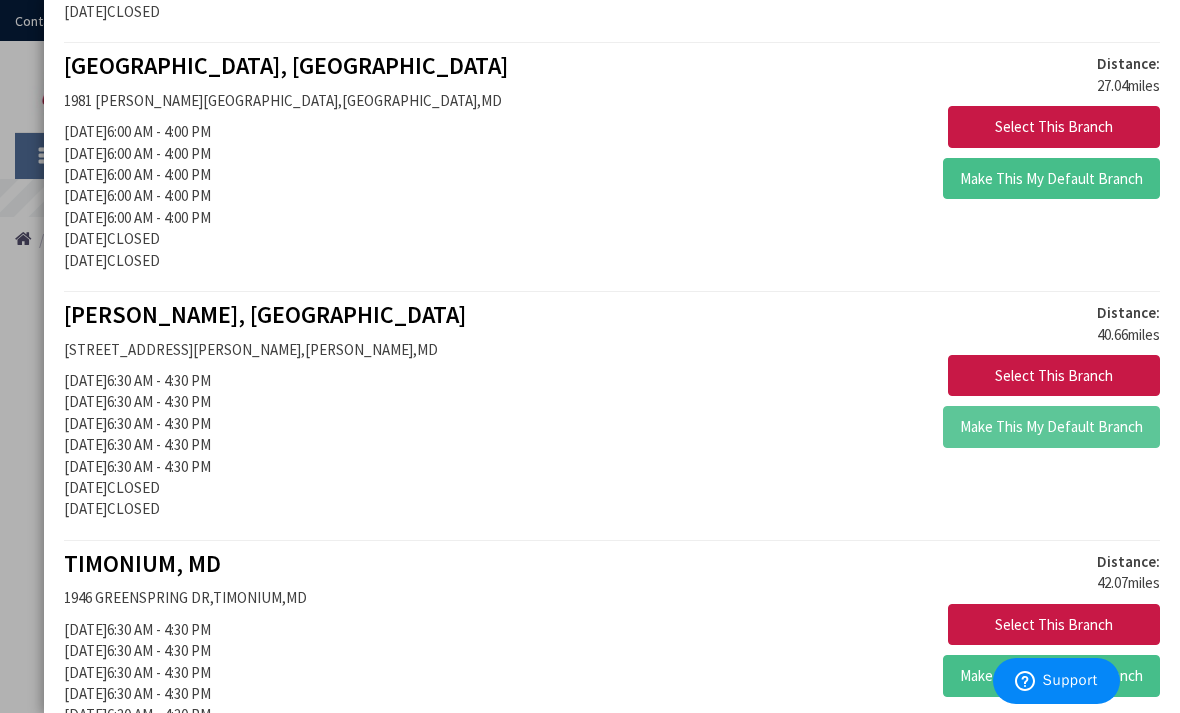 click on "Make This My Default Branch" at bounding box center [1051, 427] 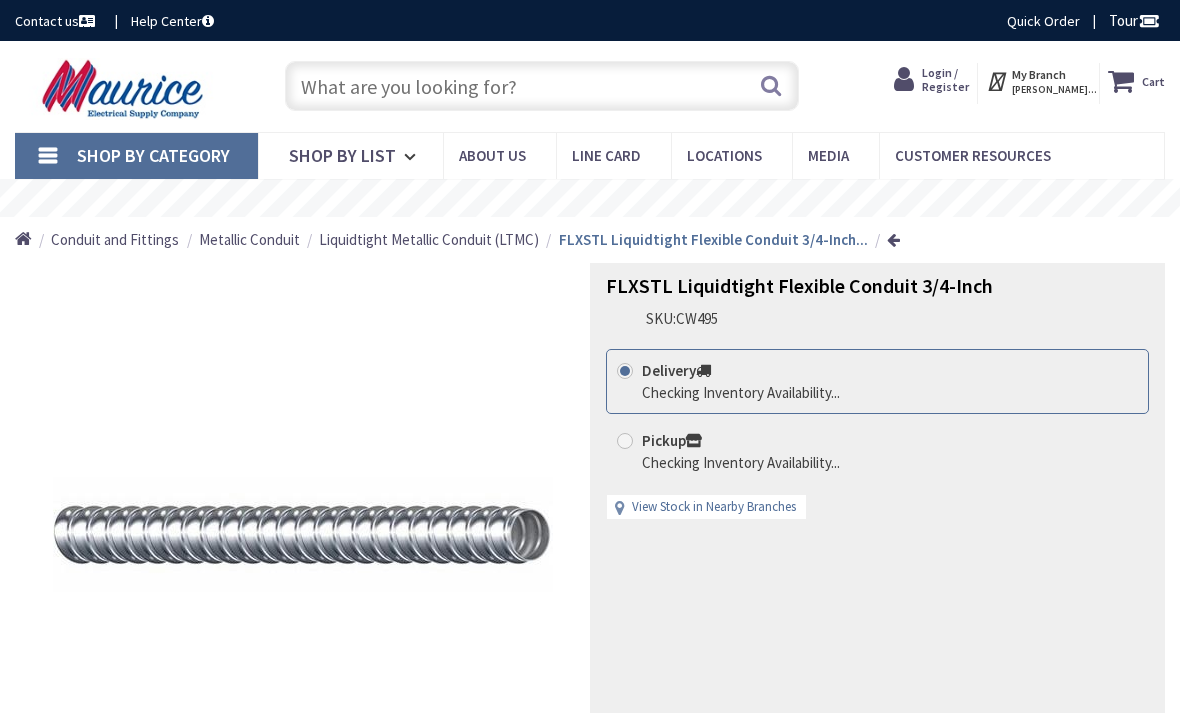 scroll, scrollTop: 0, scrollLeft: 0, axis: both 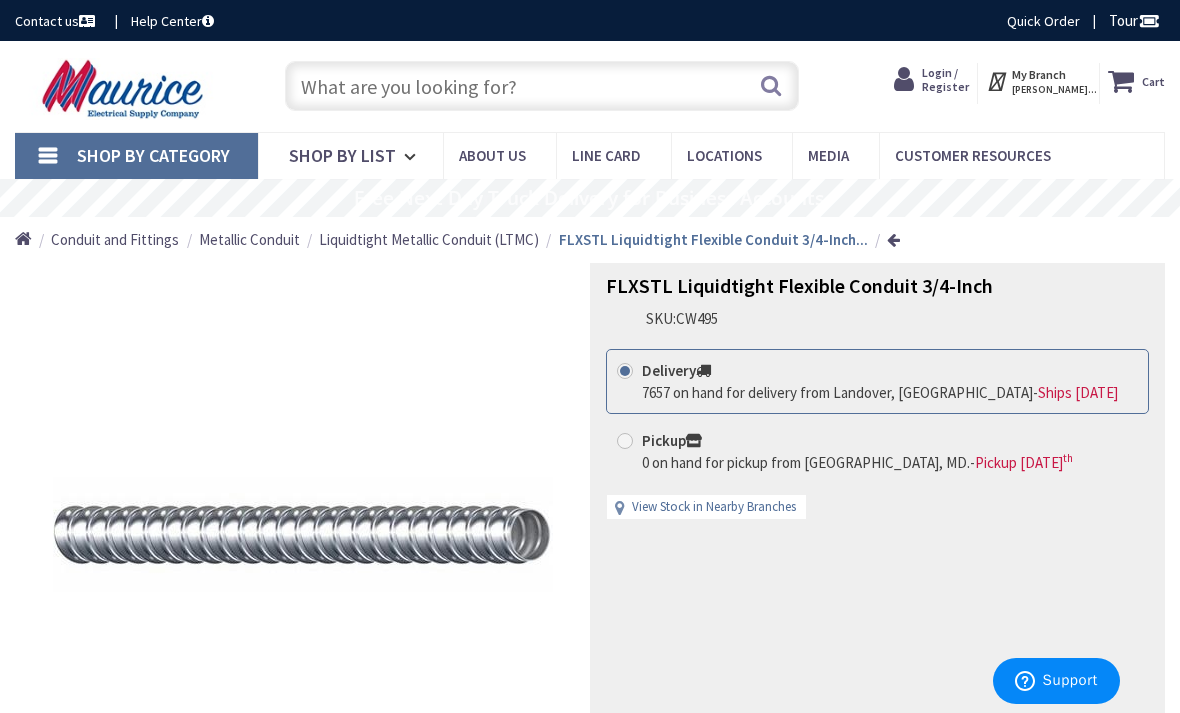 click on "FLXSTL Liquidtight Flexible Conduit 3/4-Inch" at bounding box center (799, 285) 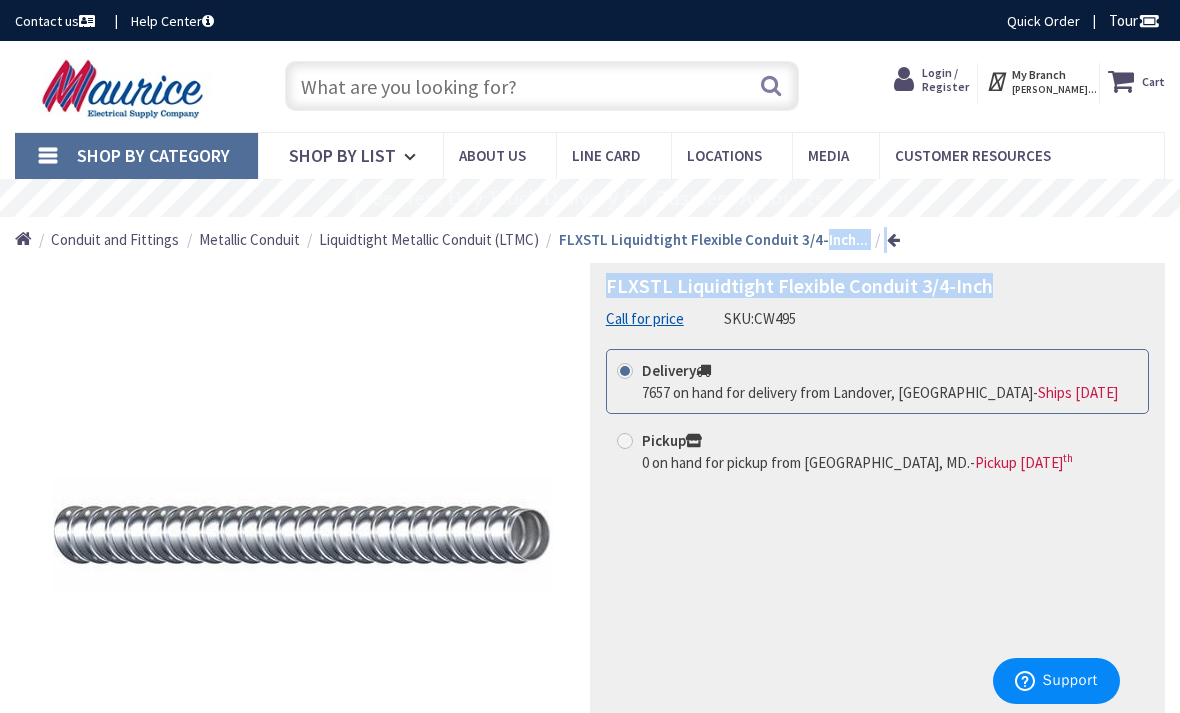 click on "FLXSTL Liquidtight Flexible Conduit 3/4-Inch
Call for price
SKU:                 CW495" at bounding box center (877, 301) 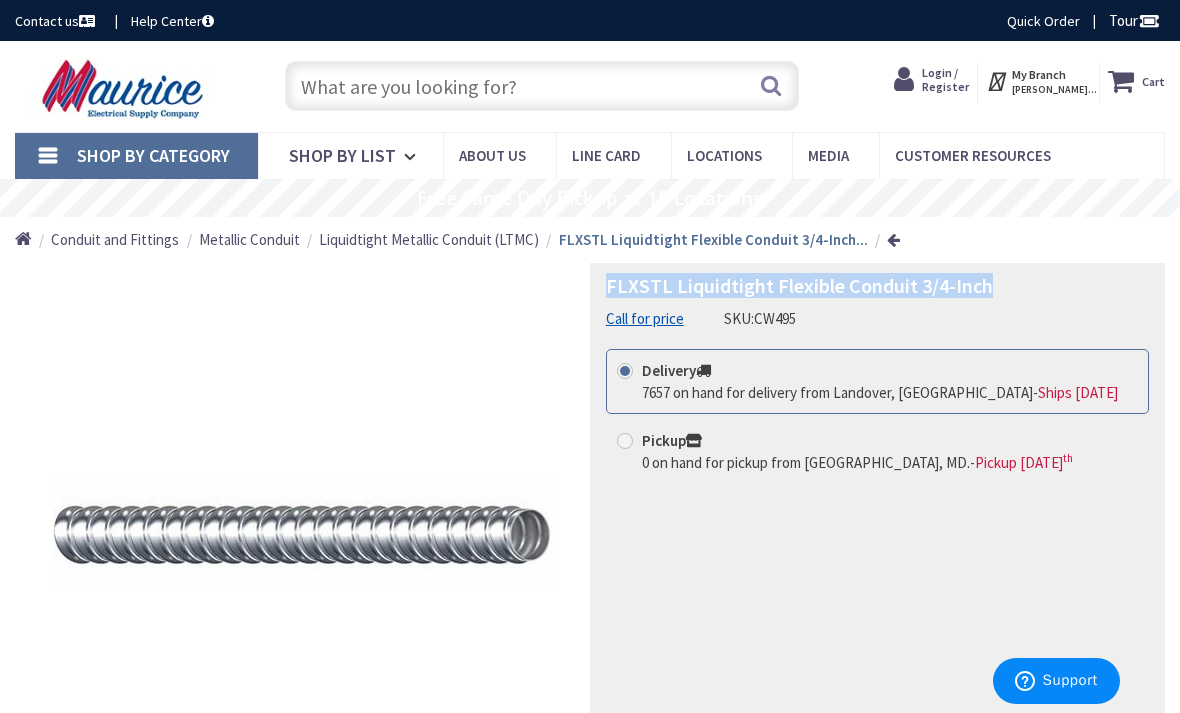 copy on "FLXSTL Liquidtight Flexible Conduit 3/4-Inch" 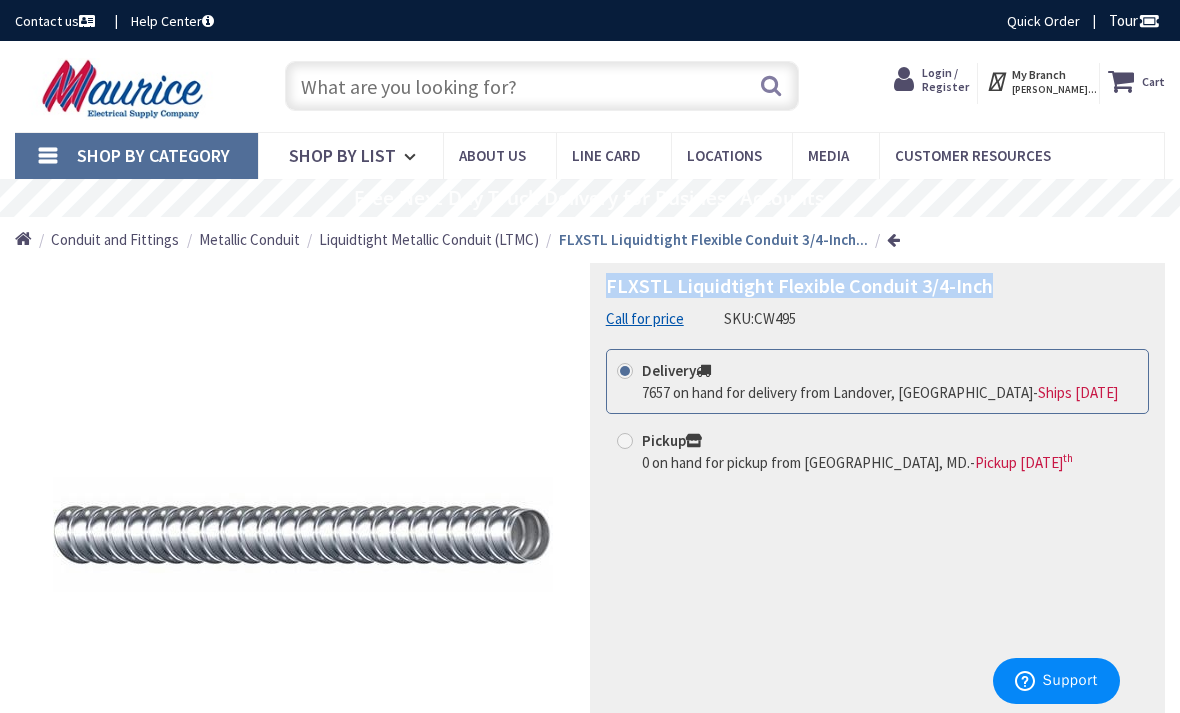click at bounding box center [542, 86] 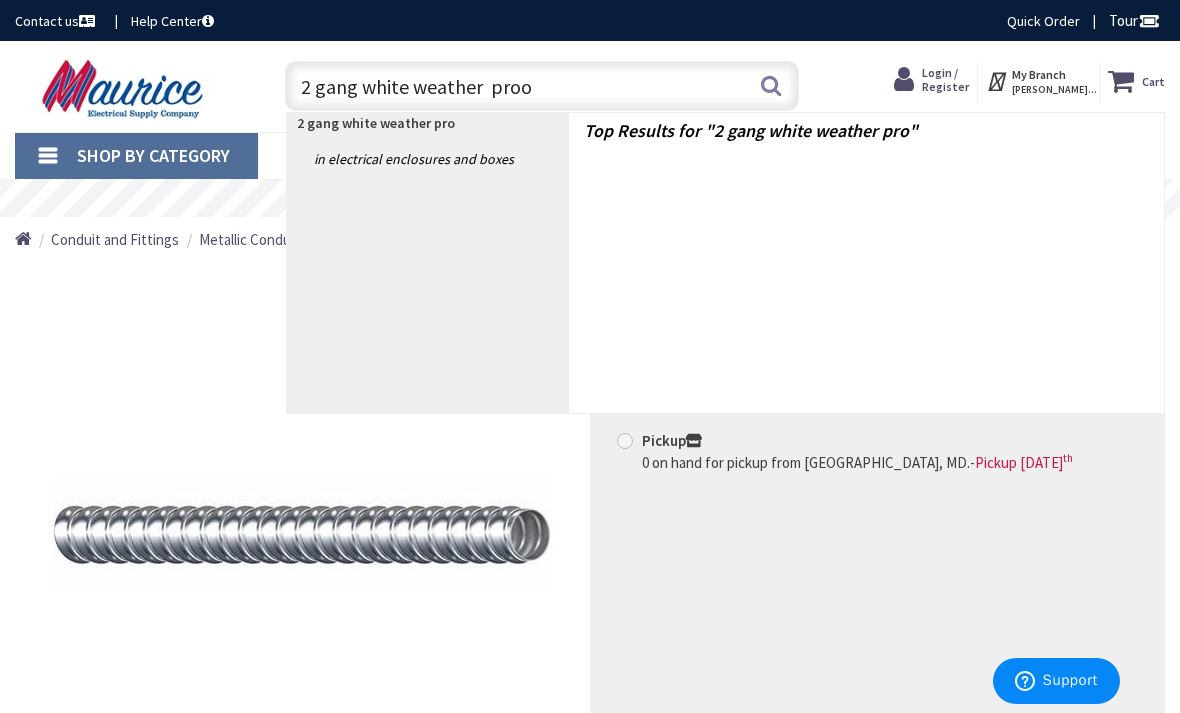 type on "2 gang white weather  proof" 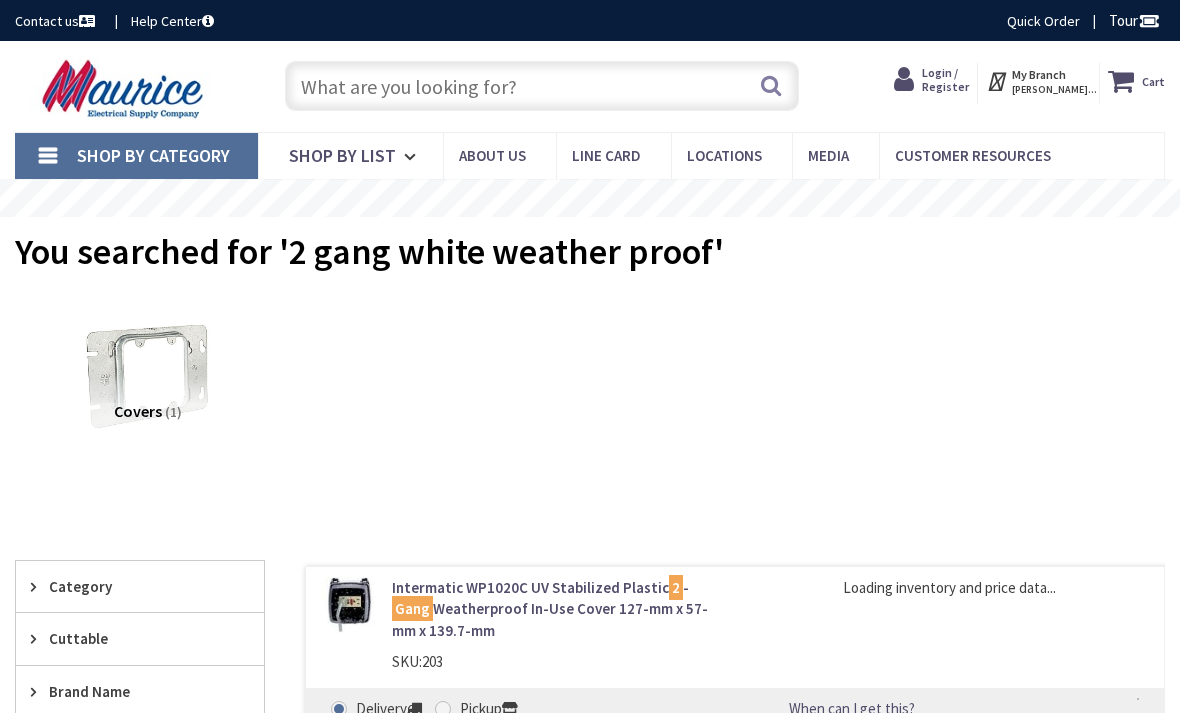scroll, scrollTop: 0, scrollLeft: 0, axis: both 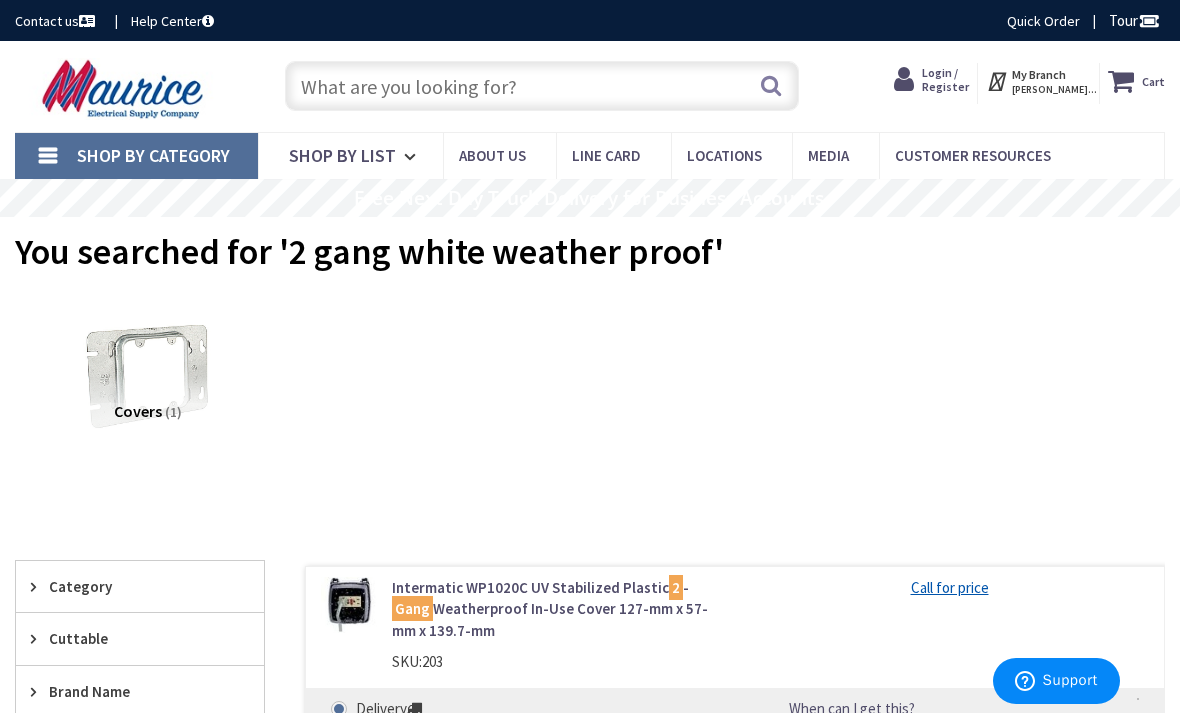 click at bounding box center (542, 86) 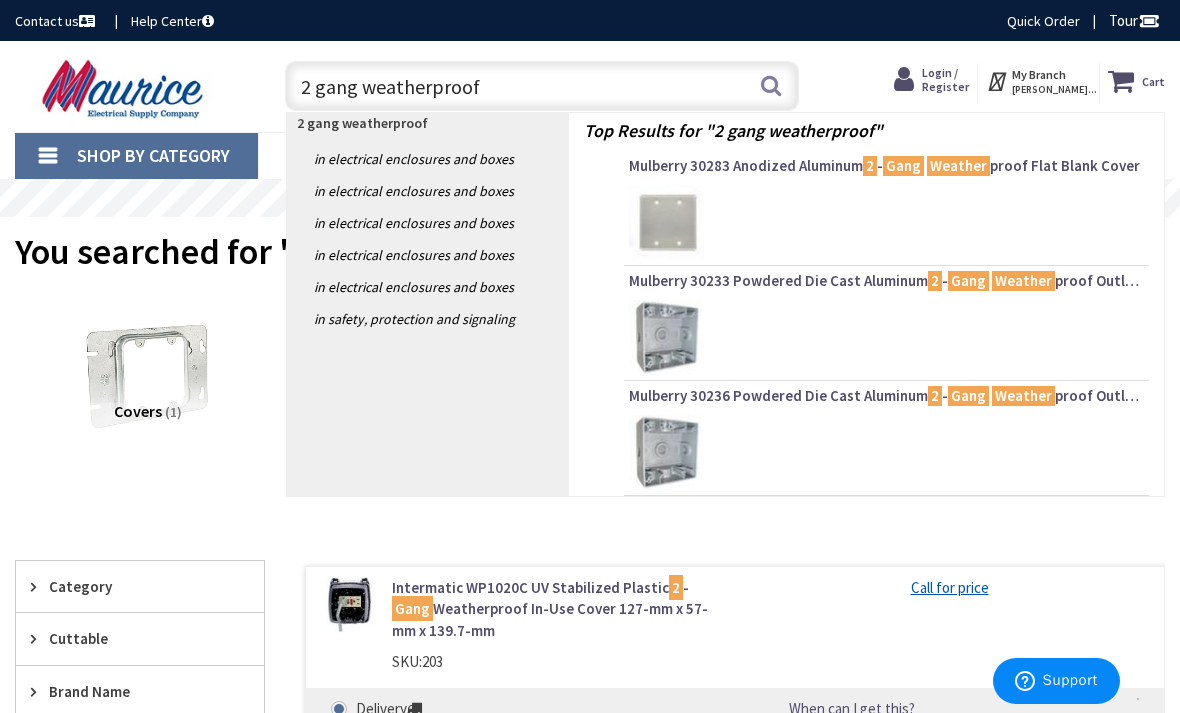 type on "2 gang weatherproof" 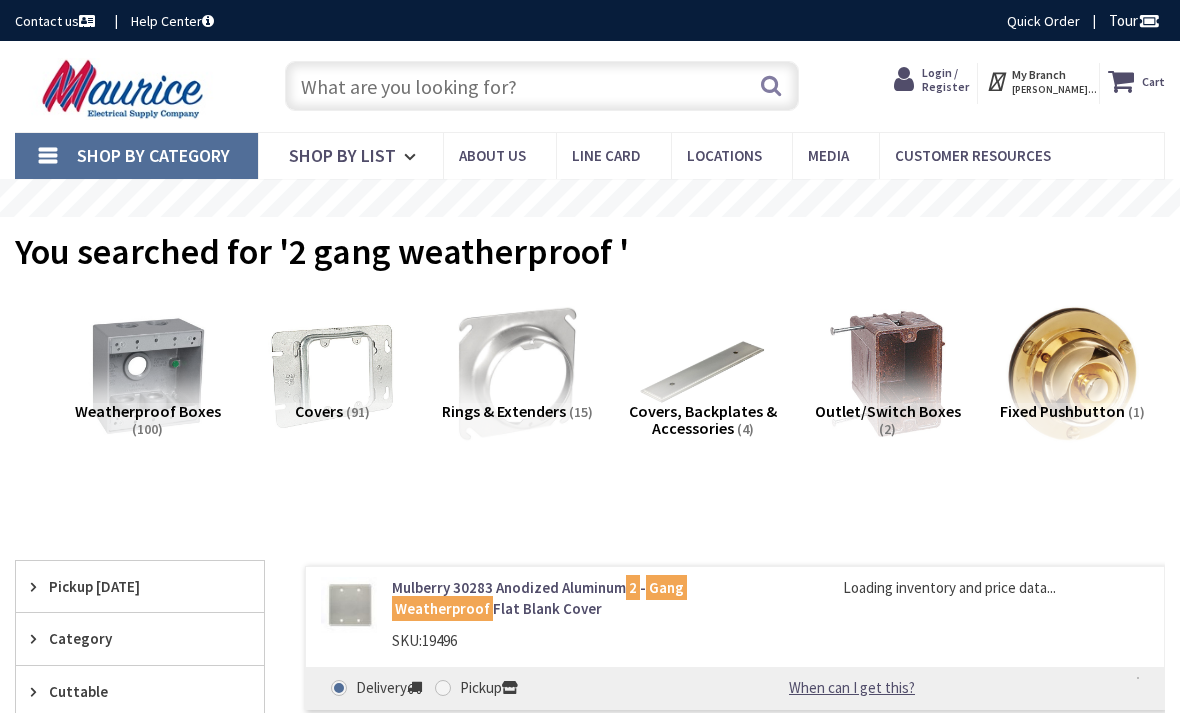 scroll, scrollTop: 76, scrollLeft: 0, axis: vertical 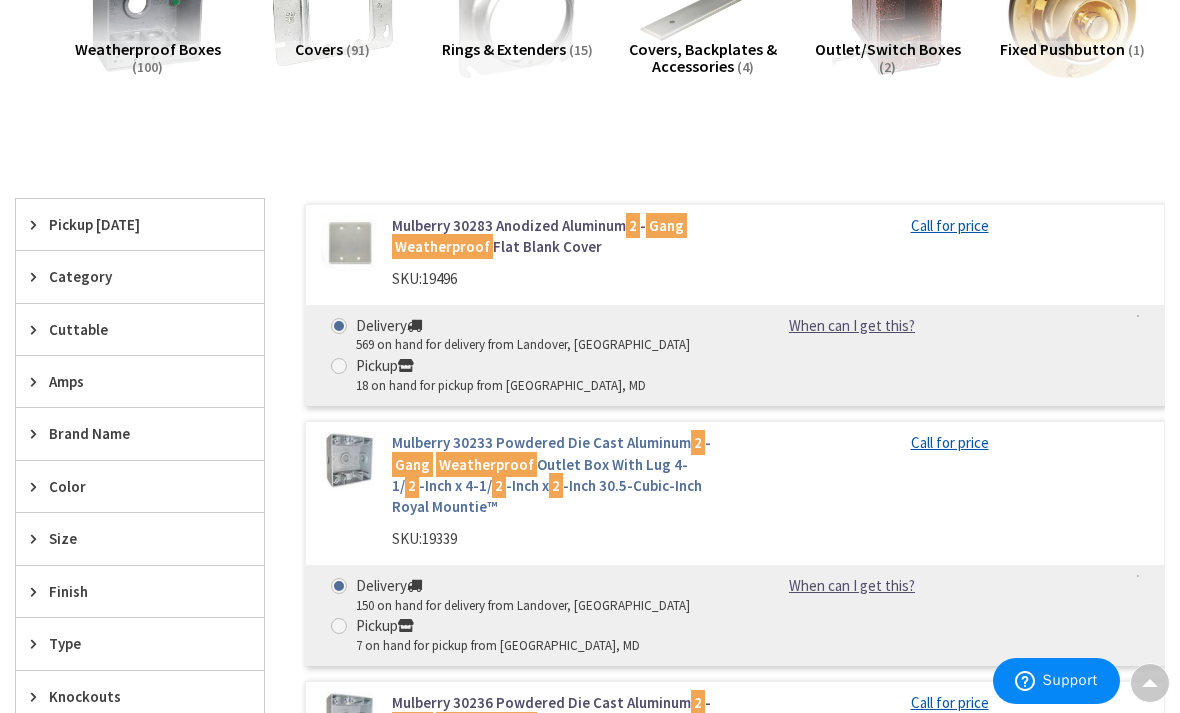 click on "Mulberry 30233 Powdered Die Cast Aluminum  2 - Gang   Weatherproof  Outlet Box With Lug 4-1/ 2 -Inch x 4-1/ 2 -Inch x  2 -Inch 30.5-Cubic-Inch Royal Mountie™" at bounding box center (556, 475) 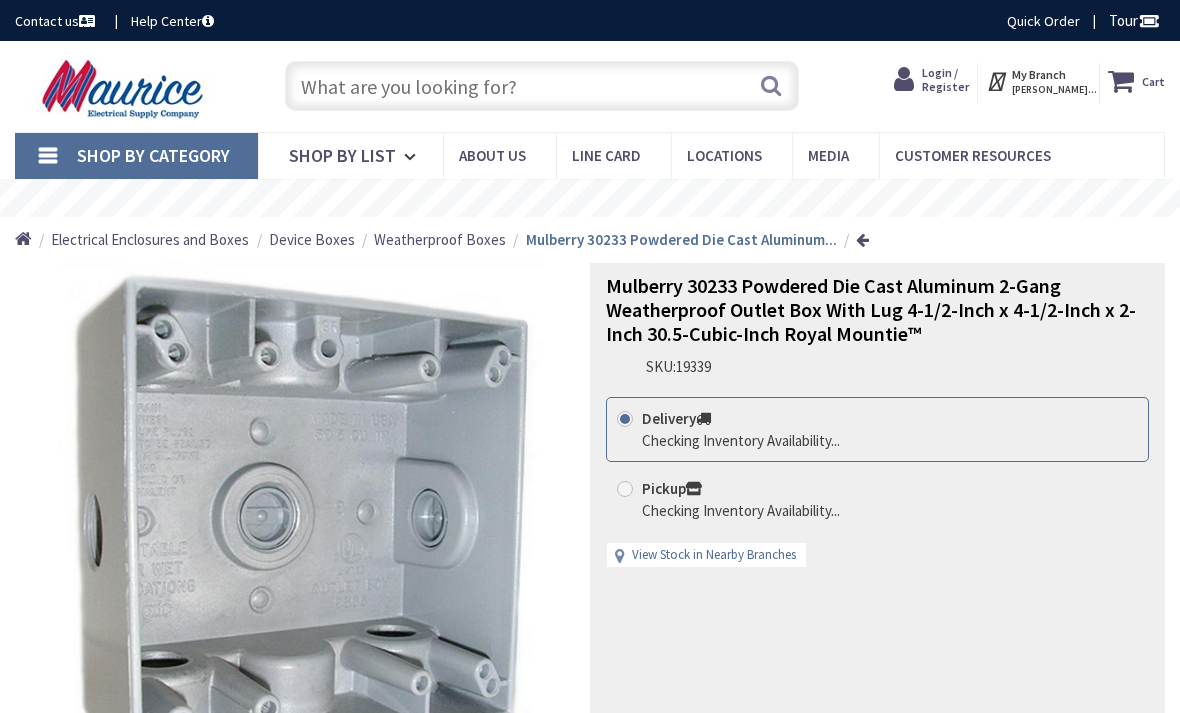 scroll, scrollTop: 0, scrollLeft: 0, axis: both 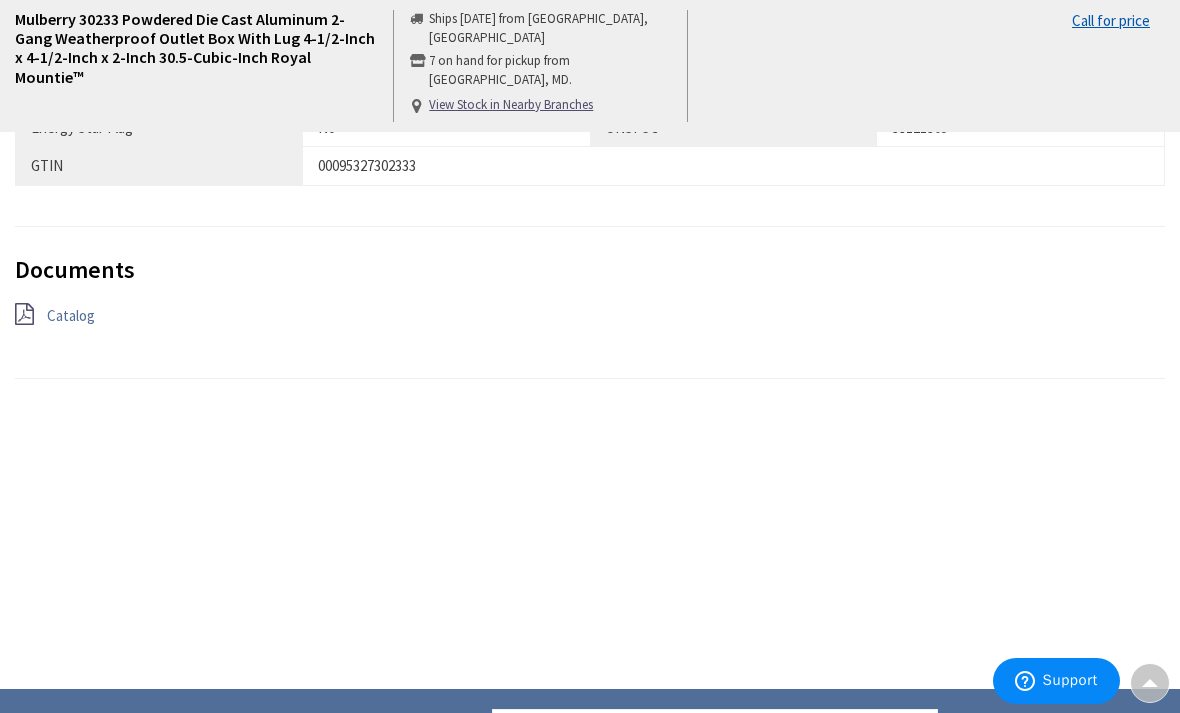 click on "Catalog" at bounding box center (71, 315) 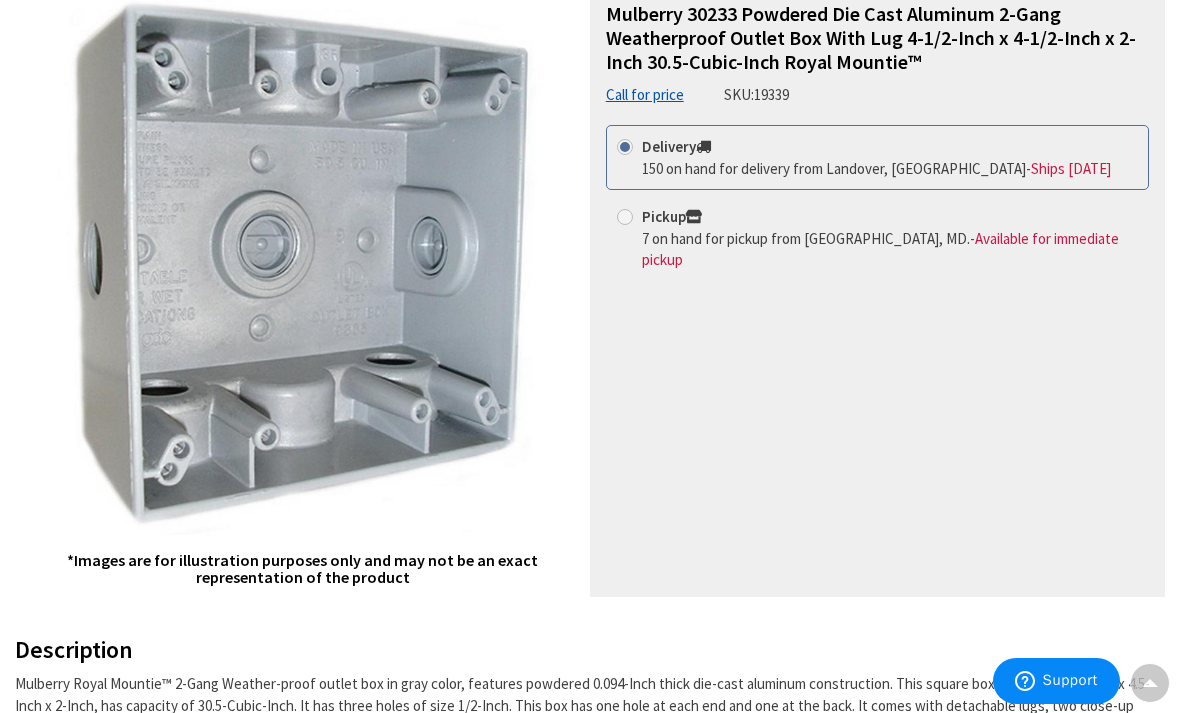 scroll, scrollTop: 0, scrollLeft: 0, axis: both 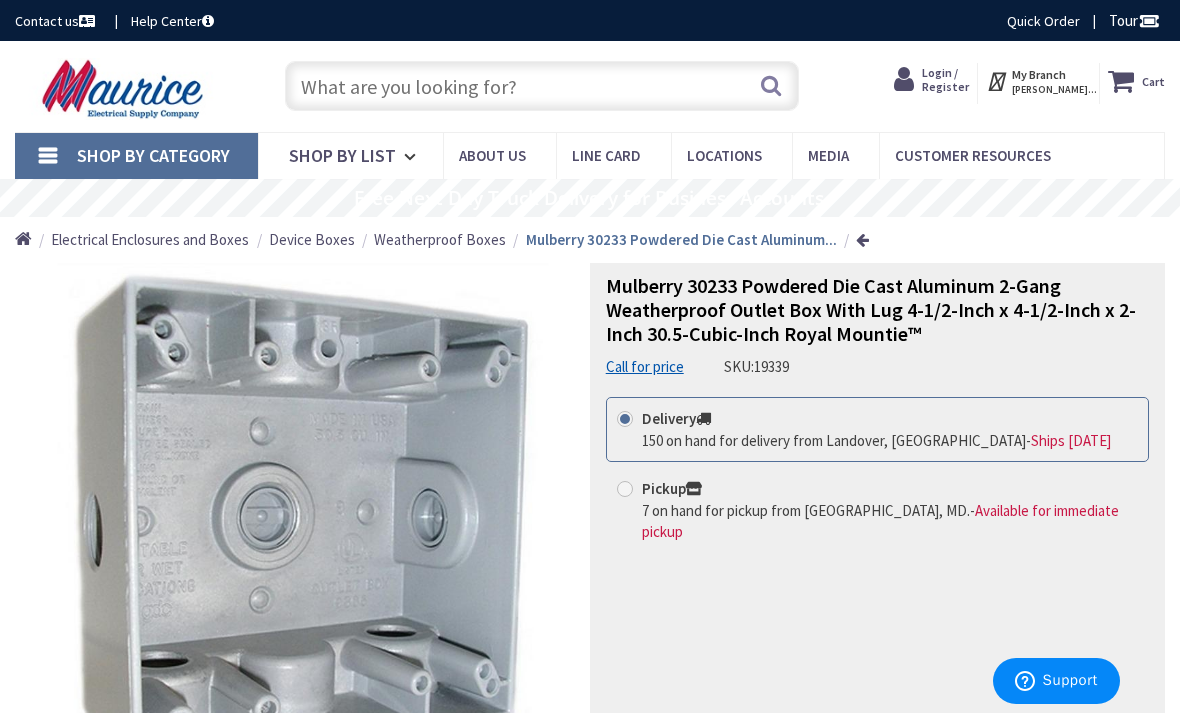 click at bounding box center [542, 86] 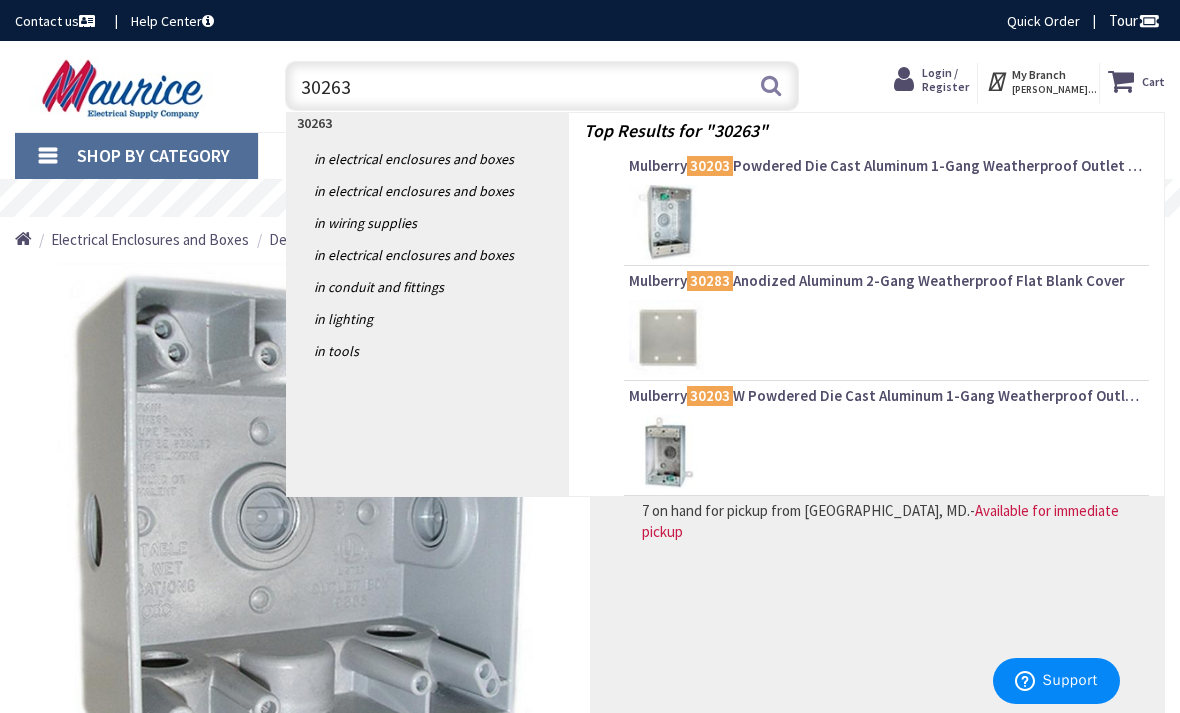 type on "30263W" 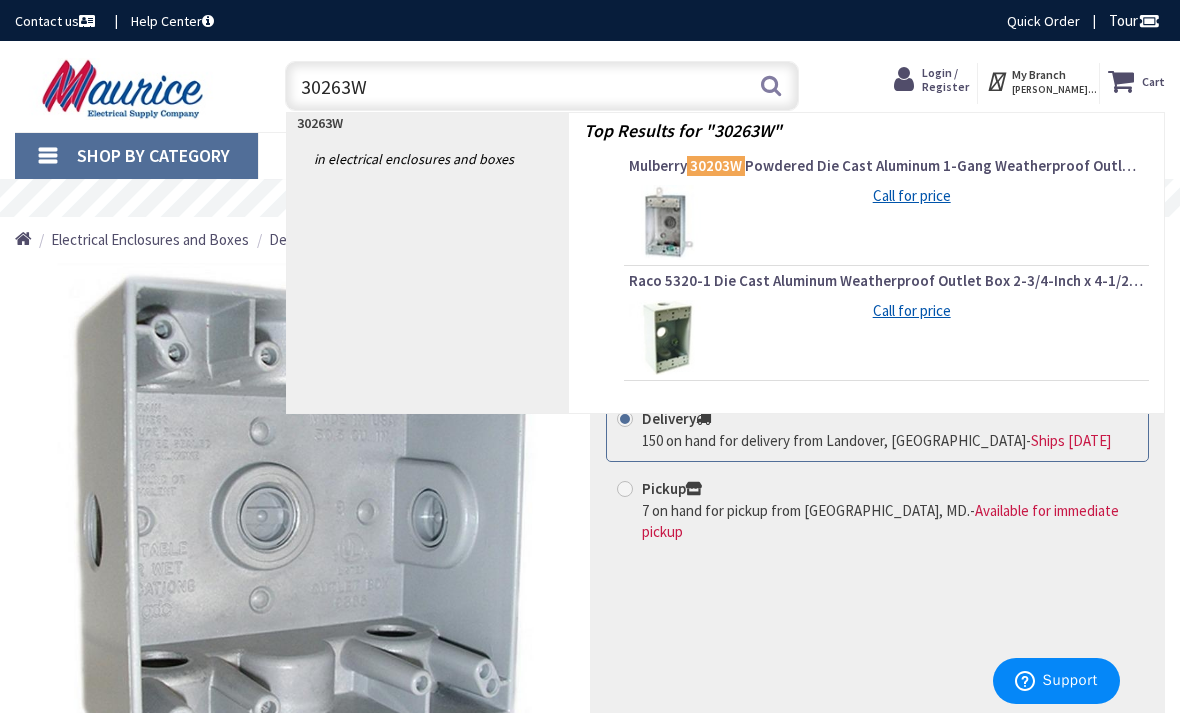 click on "30263W" at bounding box center (542, 86) 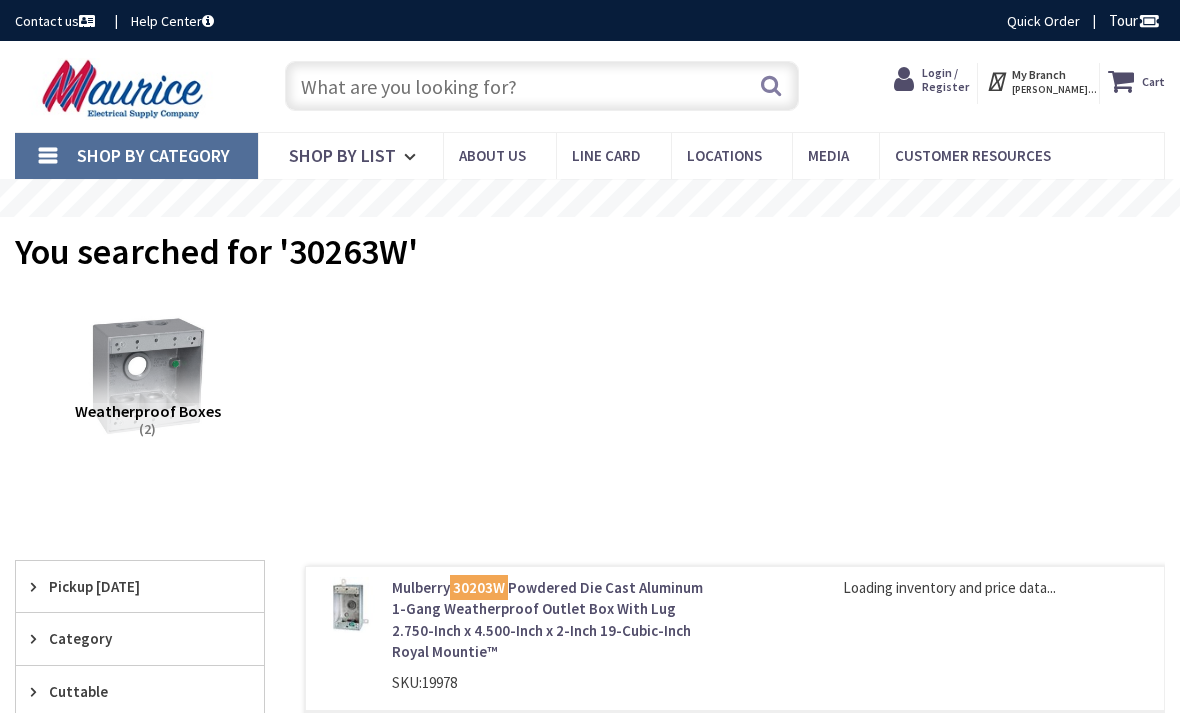scroll, scrollTop: 0, scrollLeft: 0, axis: both 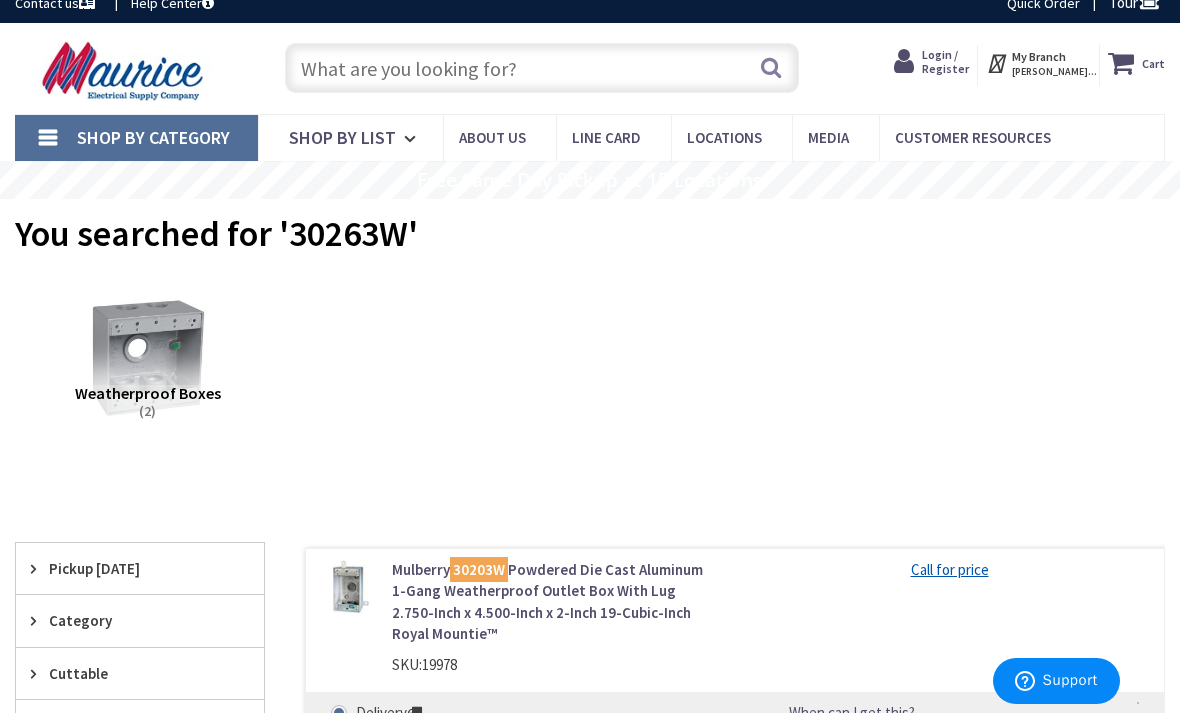 click at bounding box center (542, 68) 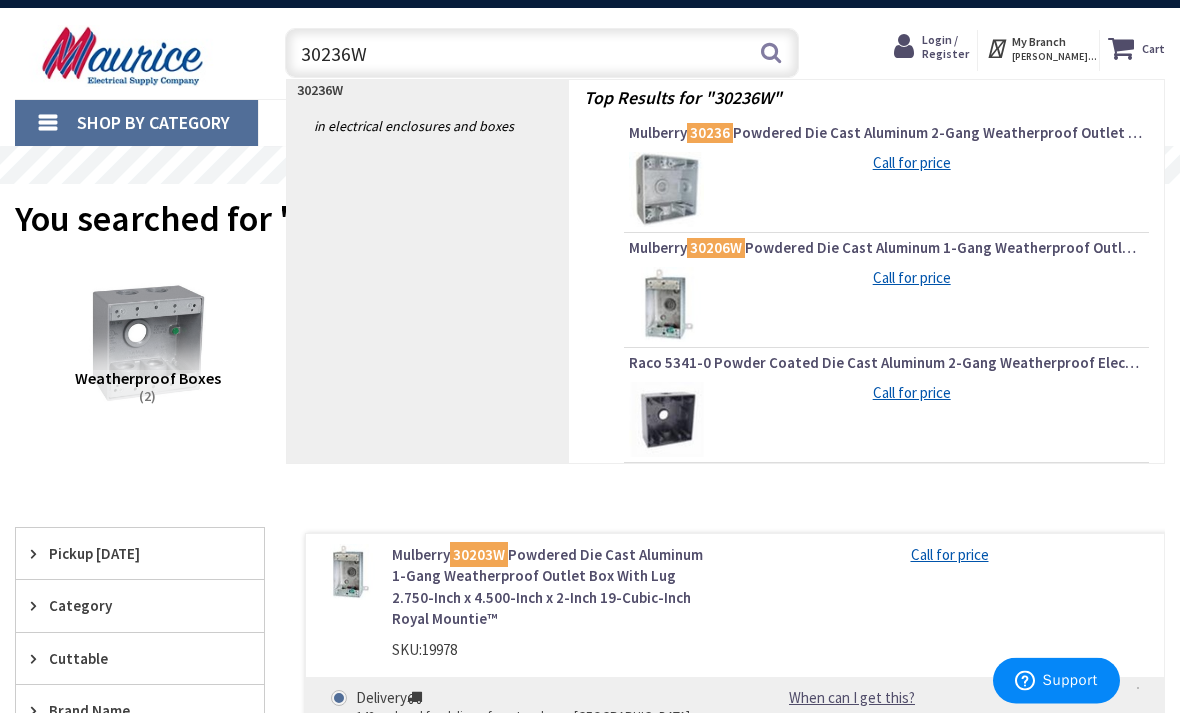 scroll, scrollTop: 0, scrollLeft: 0, axis: both 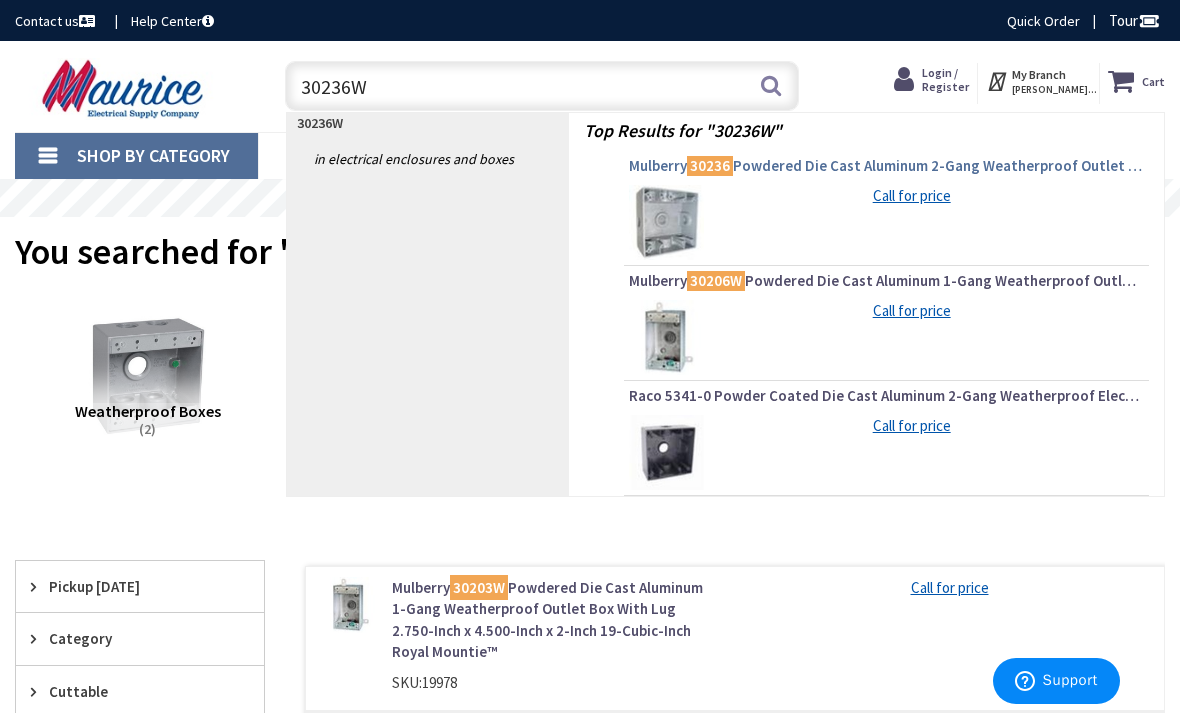 type on "30236W" 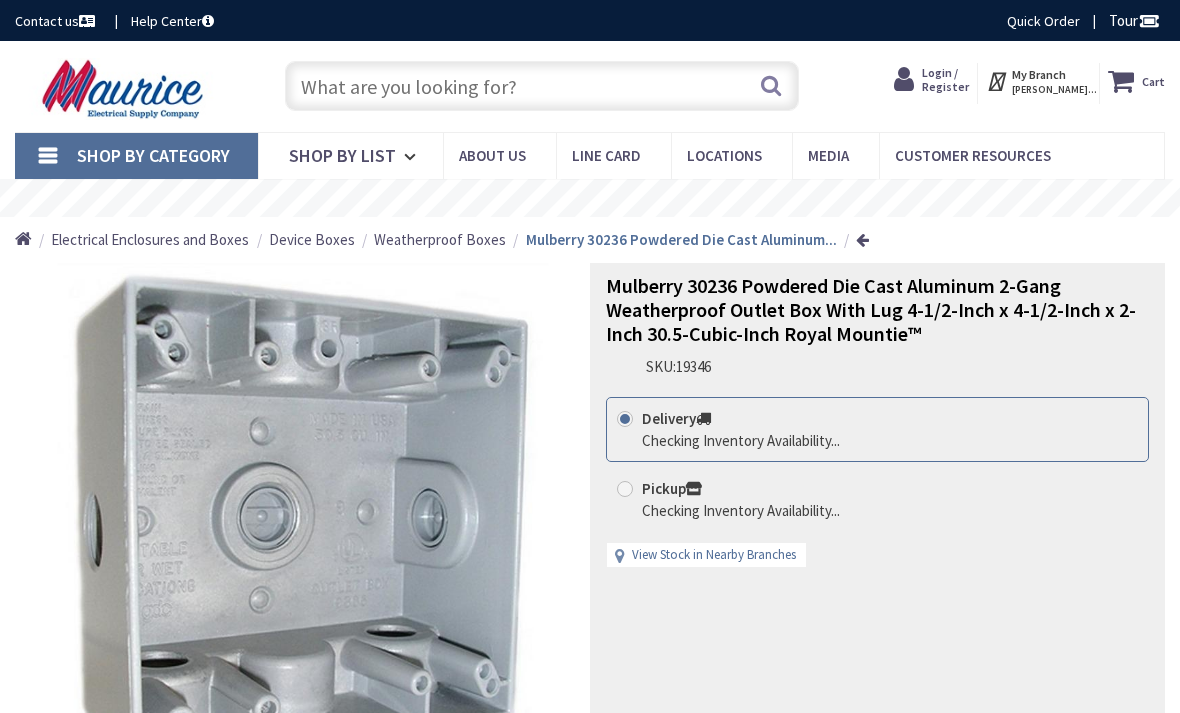 scroll, scrollTop: 0, scrollLeft: 0, axis: both 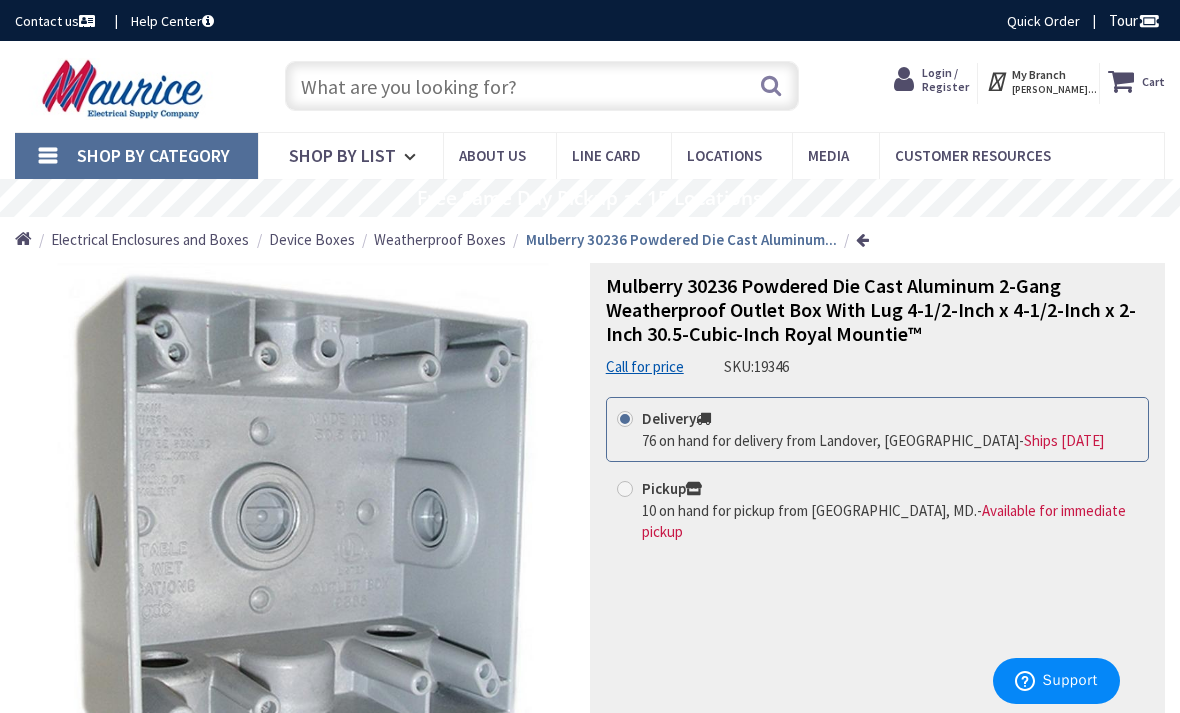 click at bounding box center [542, 86] 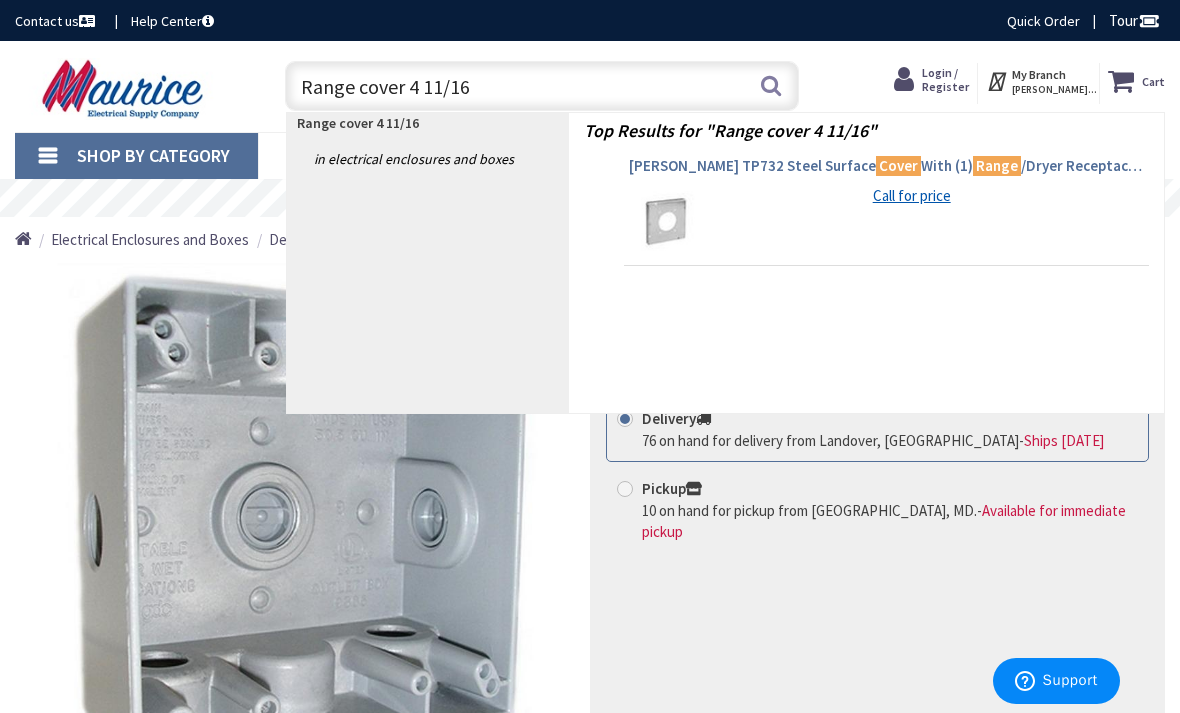 type on "Range cover 4 11/16" 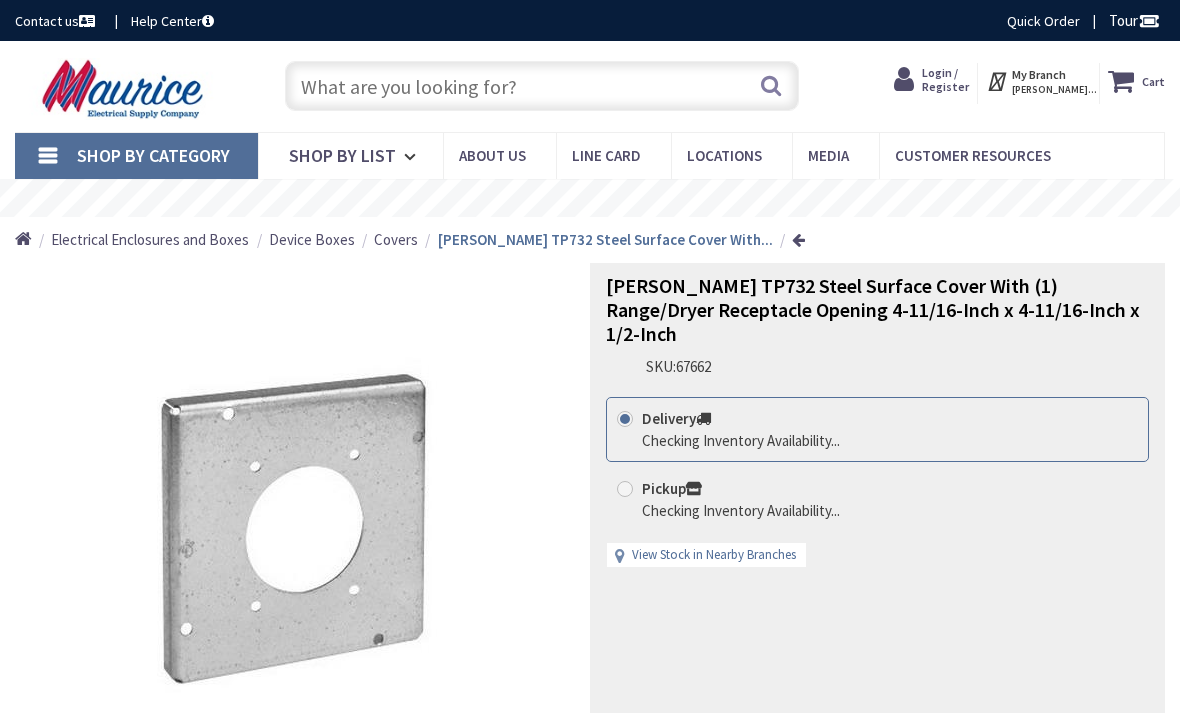 scroll, scrollTop: 0, scrollLeft: 0, axis: both 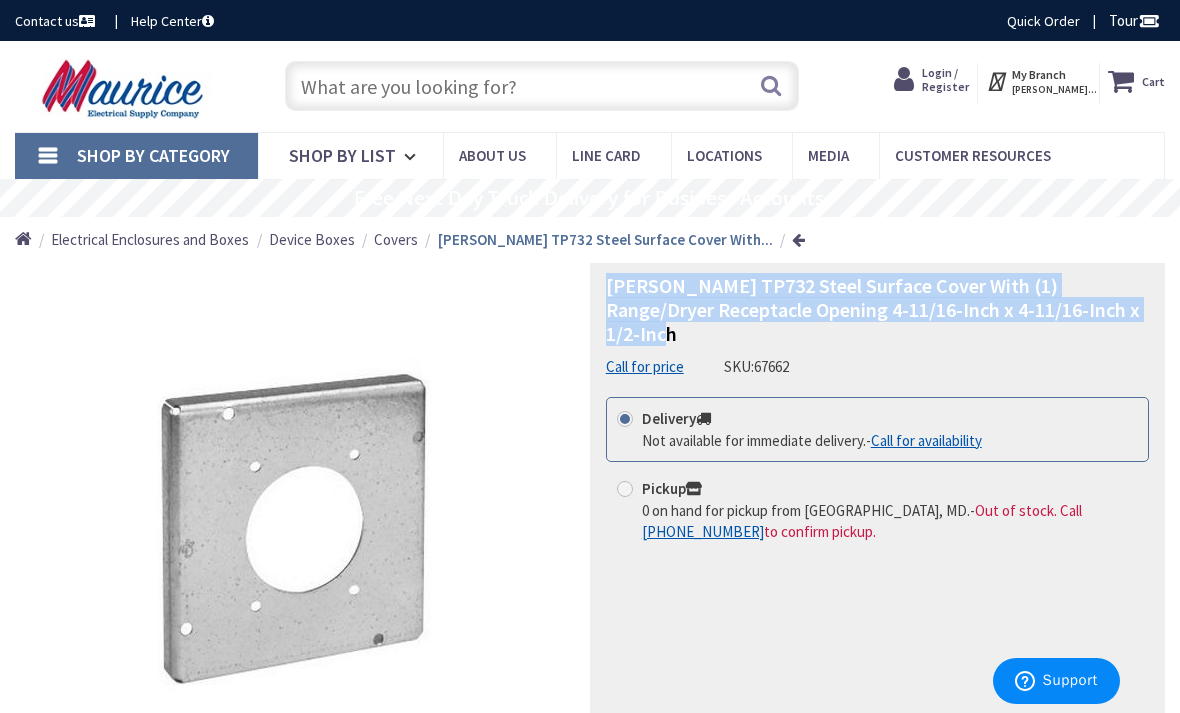 click at bounding box center [542, 86] 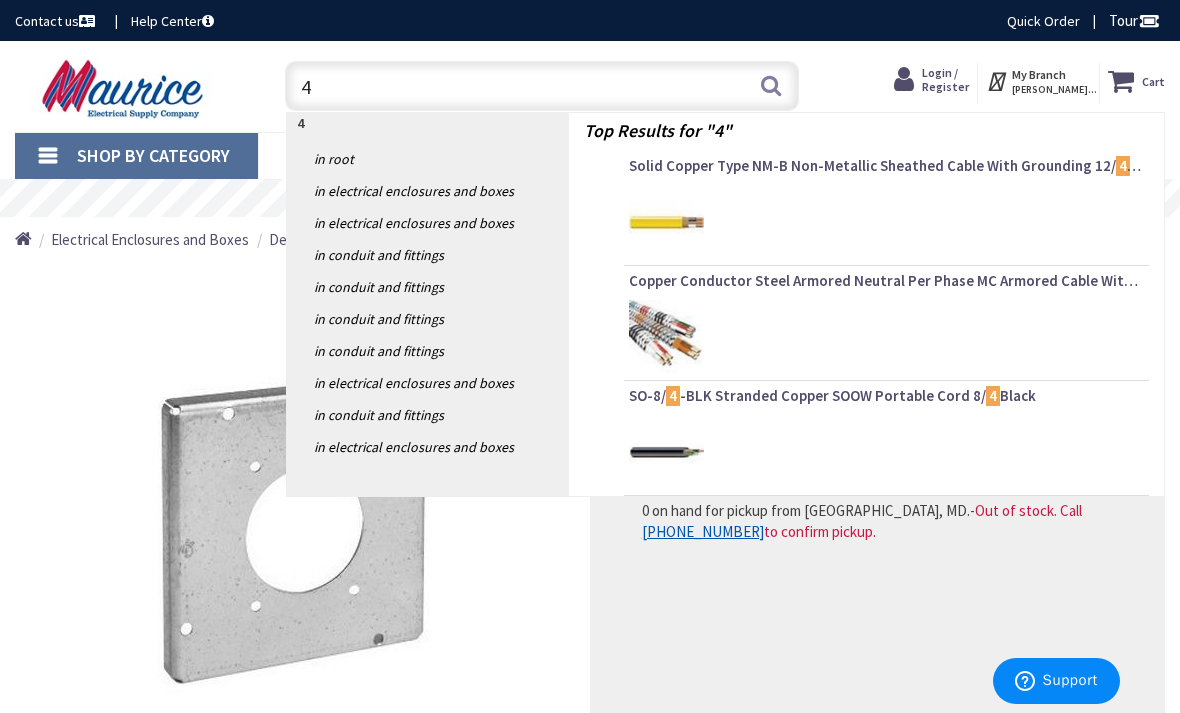 type on "4" 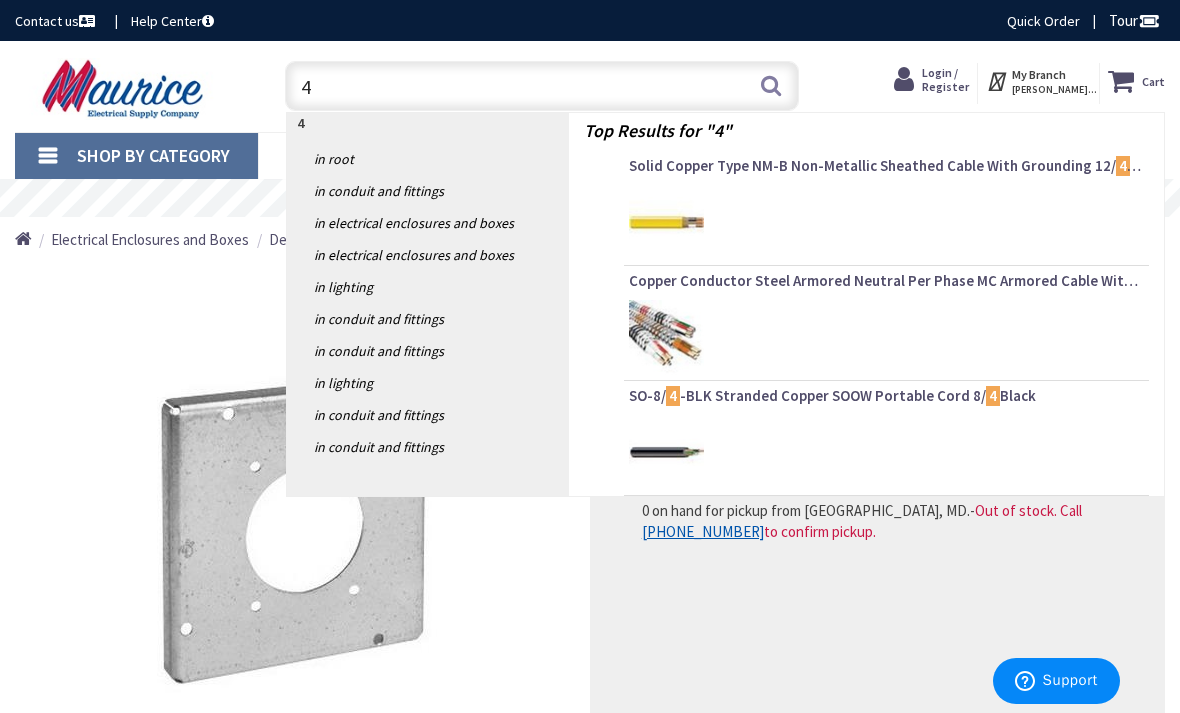type on "4" 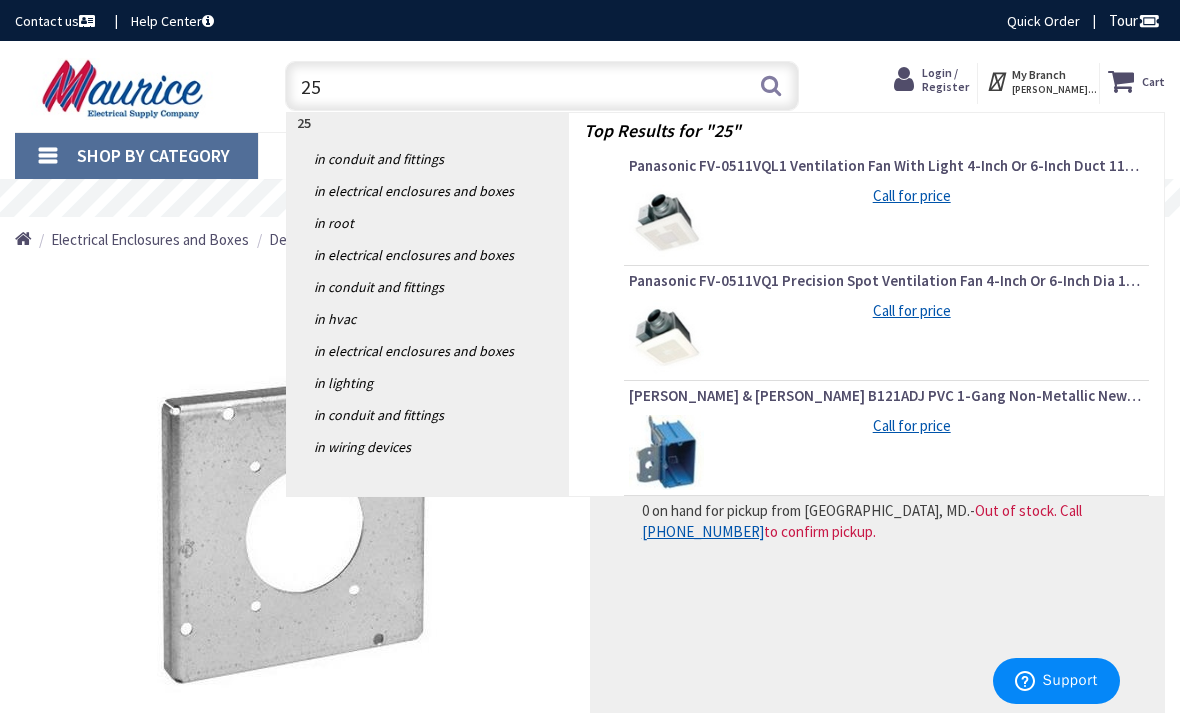 type on "2" 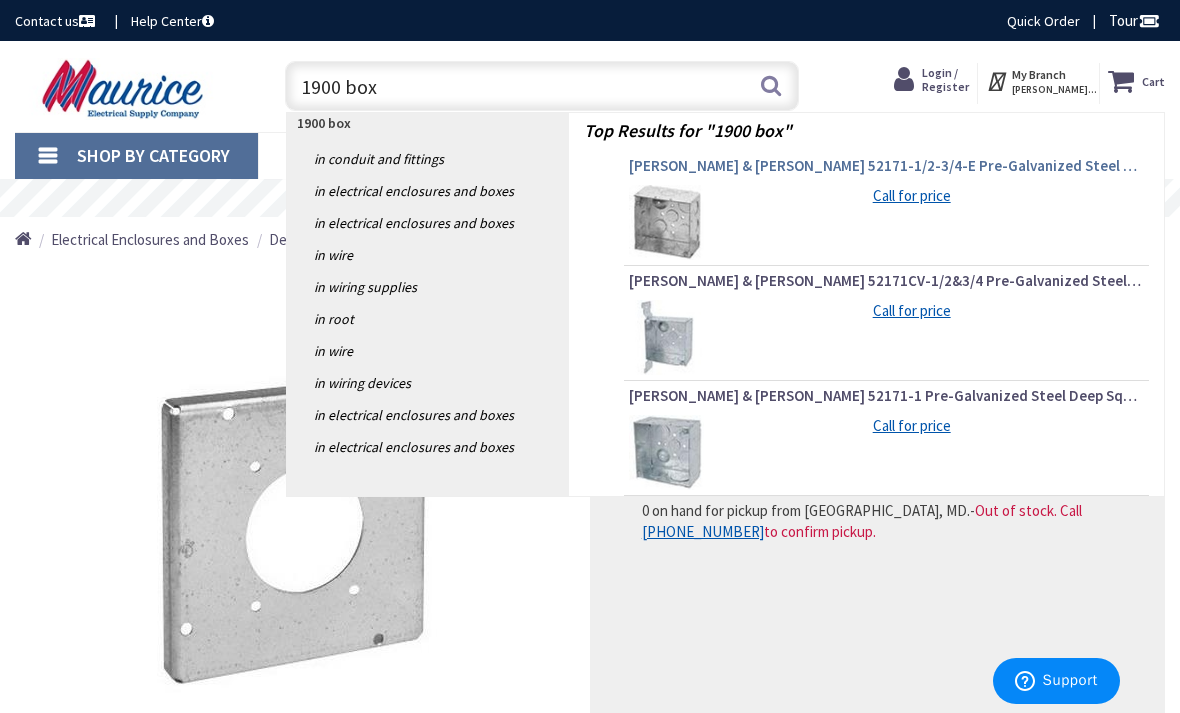 type on "1900 box" 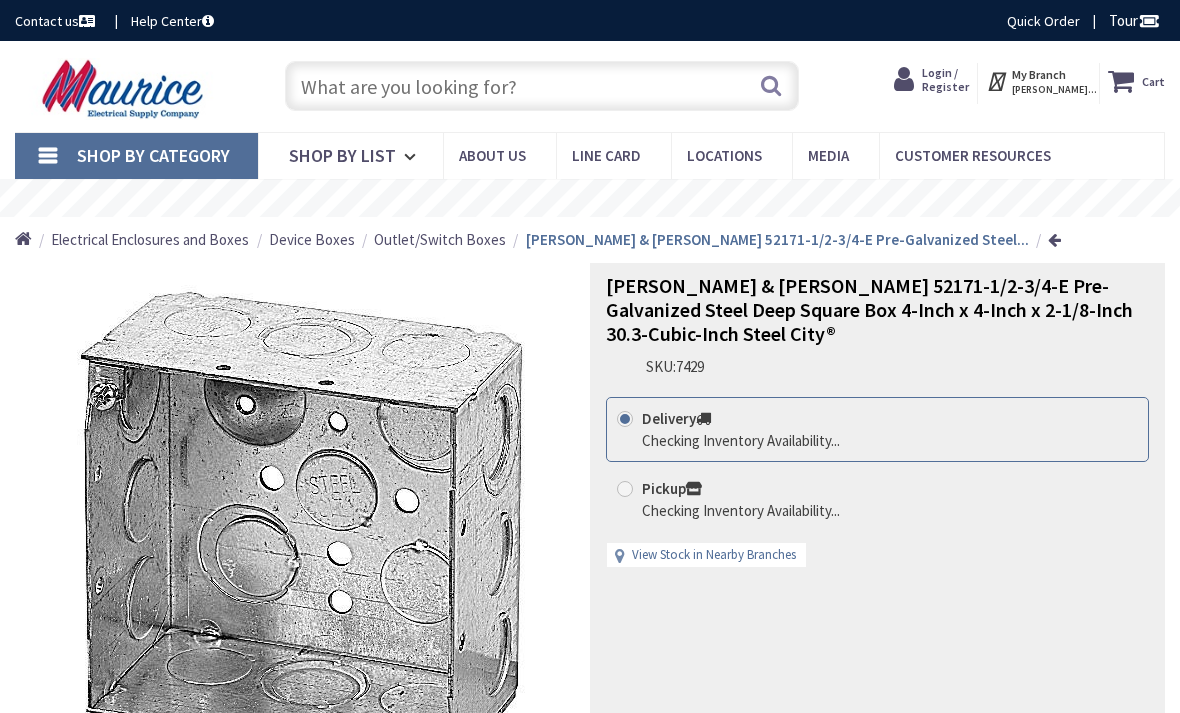 scroll, scrollTop: 0, scrollLeft: 0, axis: both 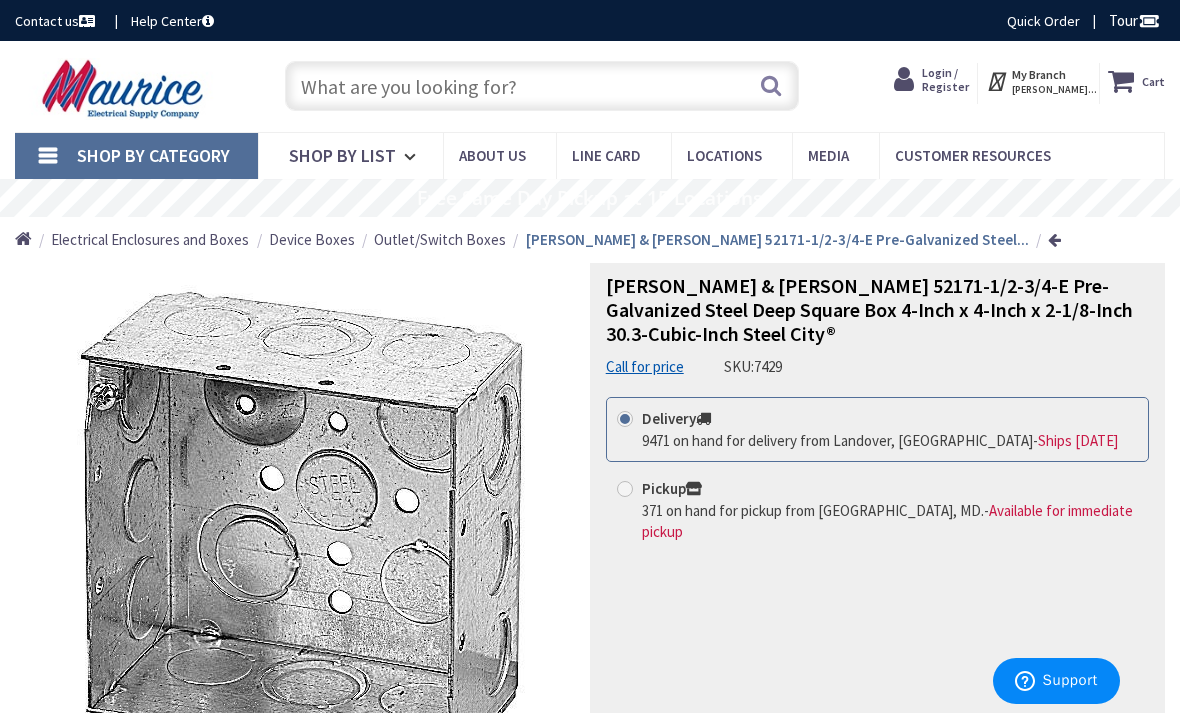 click at bounding box center [542, 86] 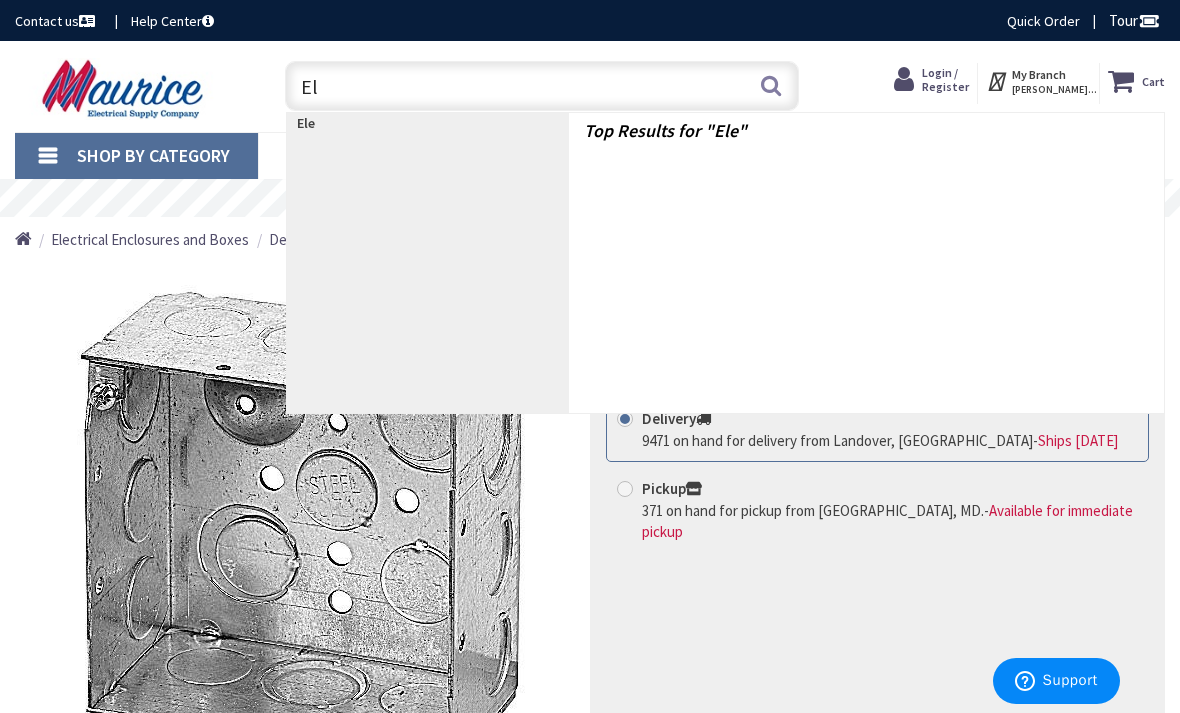 type on "E" 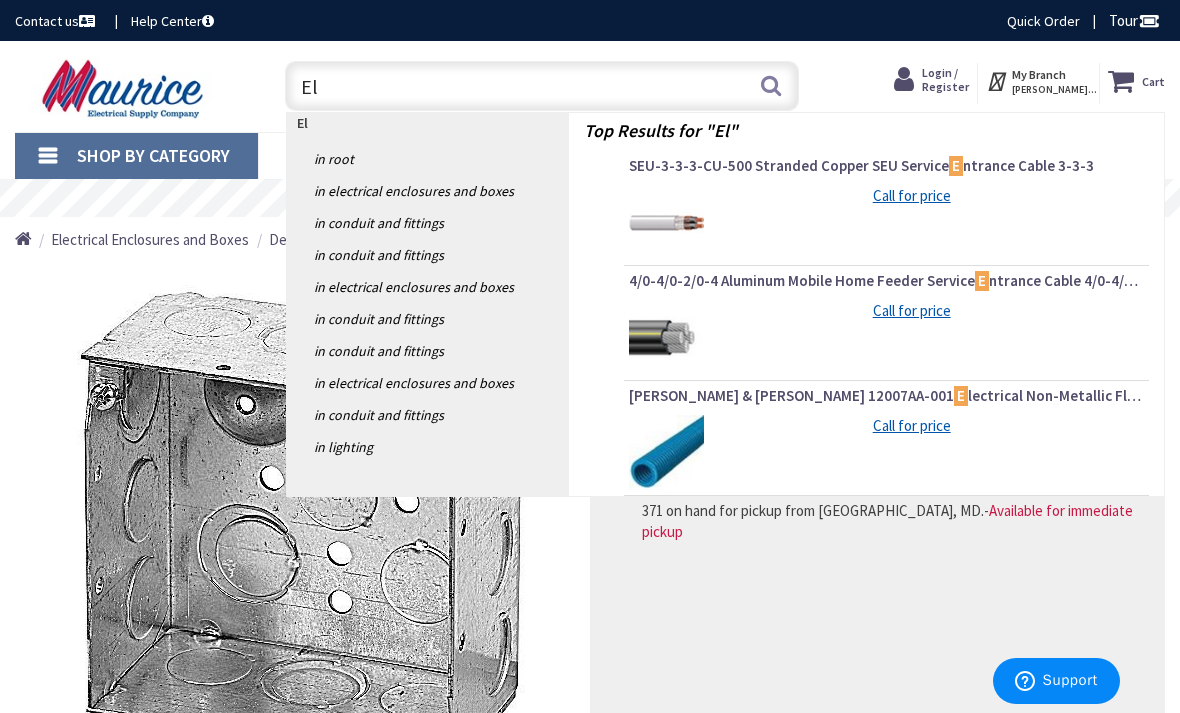 type on "E" 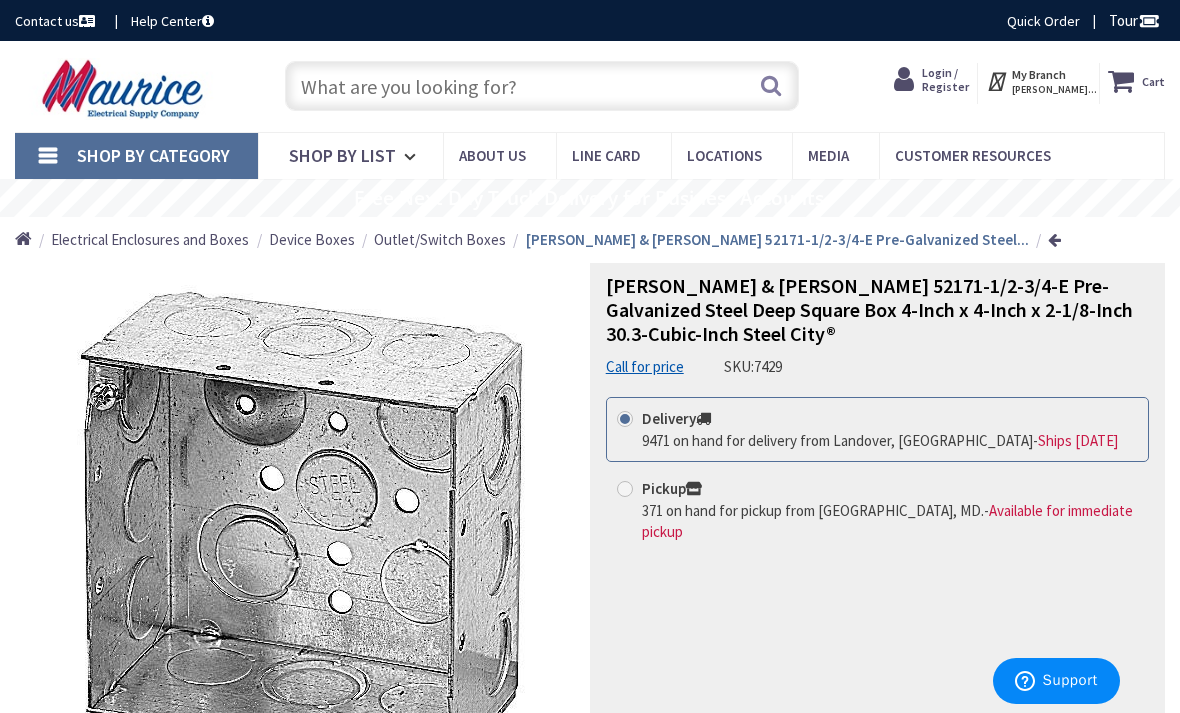 type on "3" 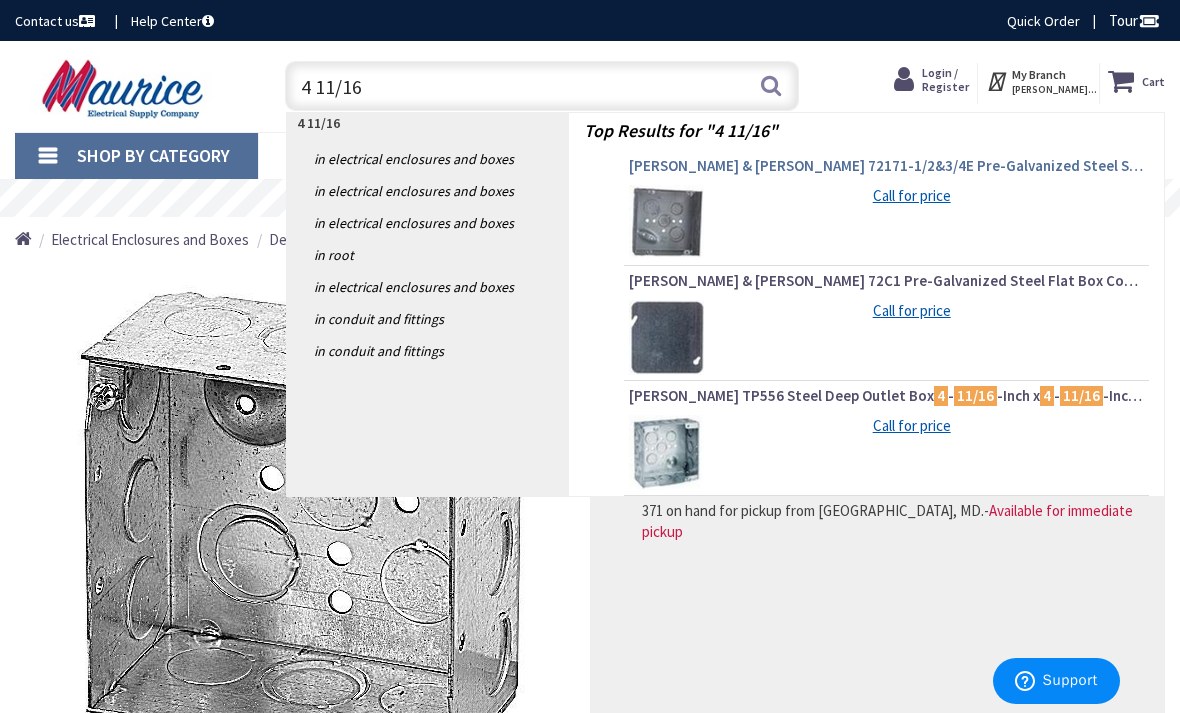 type on "4 11/16" 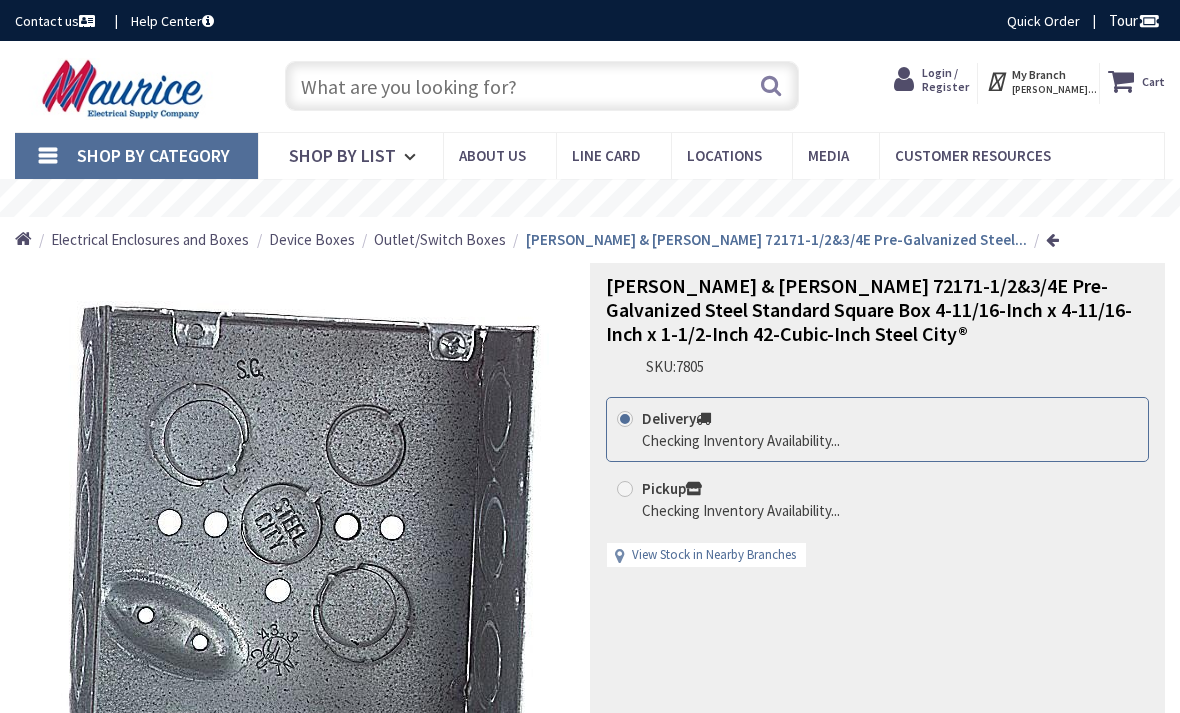 scroll, scrollTop: 0, scrollLeft: 0, axis: both 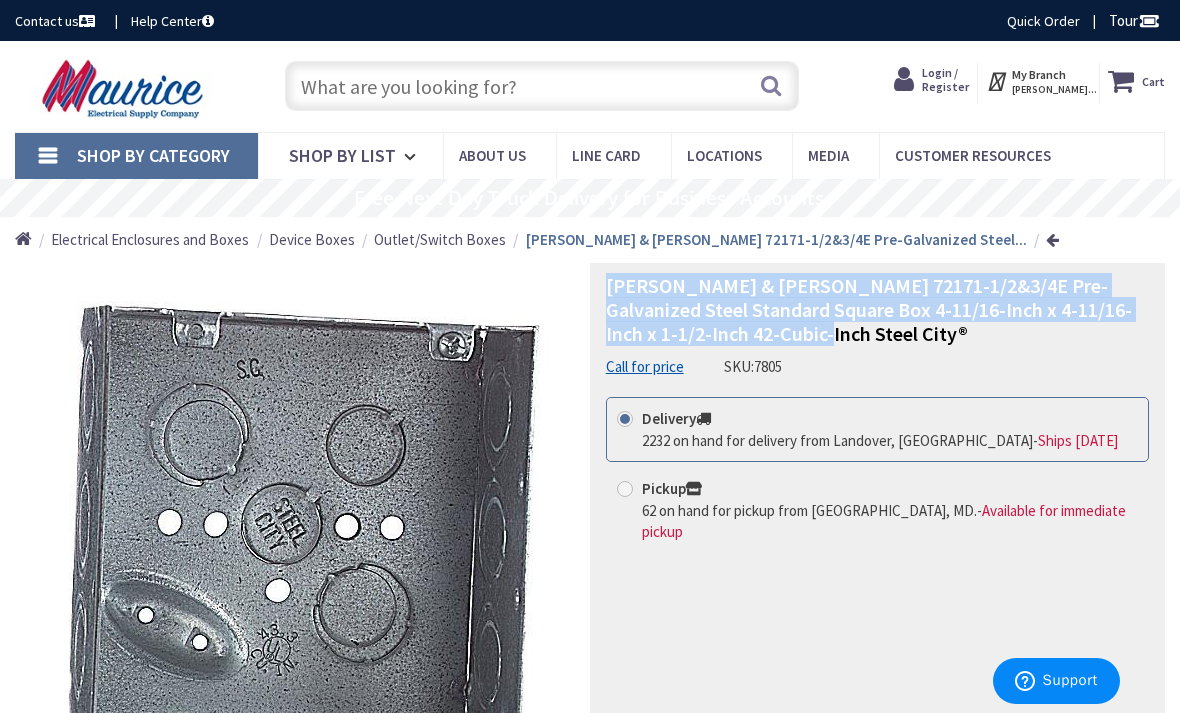 click at bounding box center (542, 86) 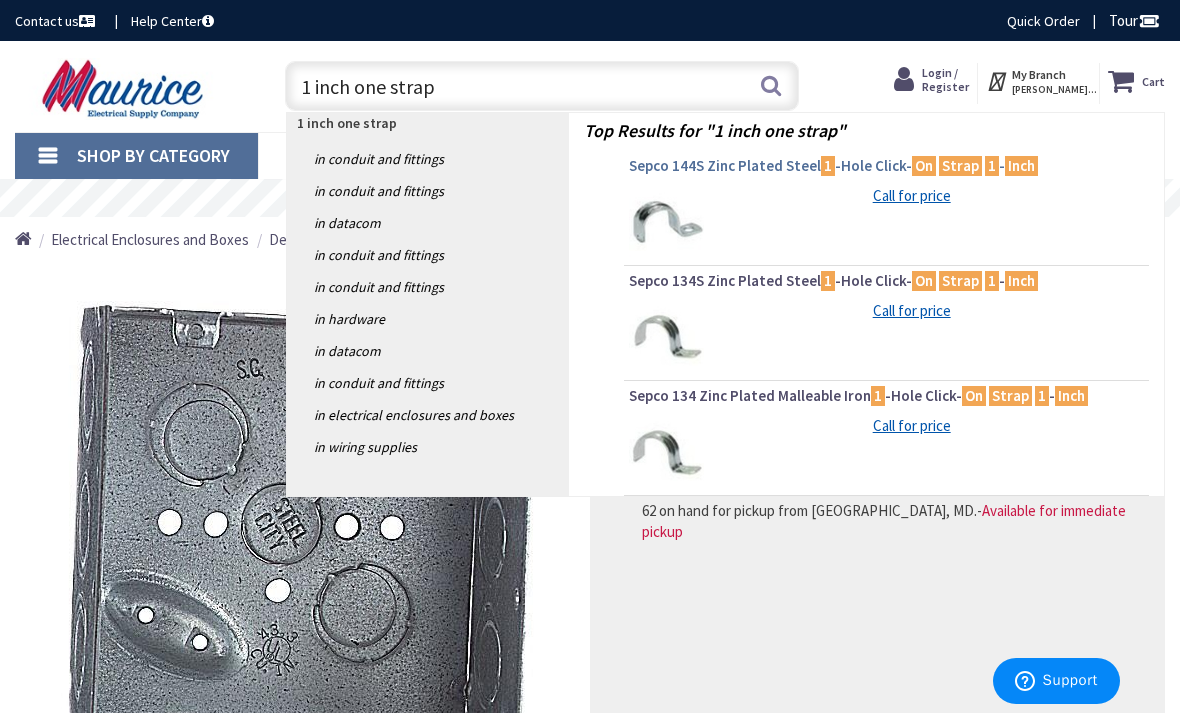 type on "1 inch one strap" 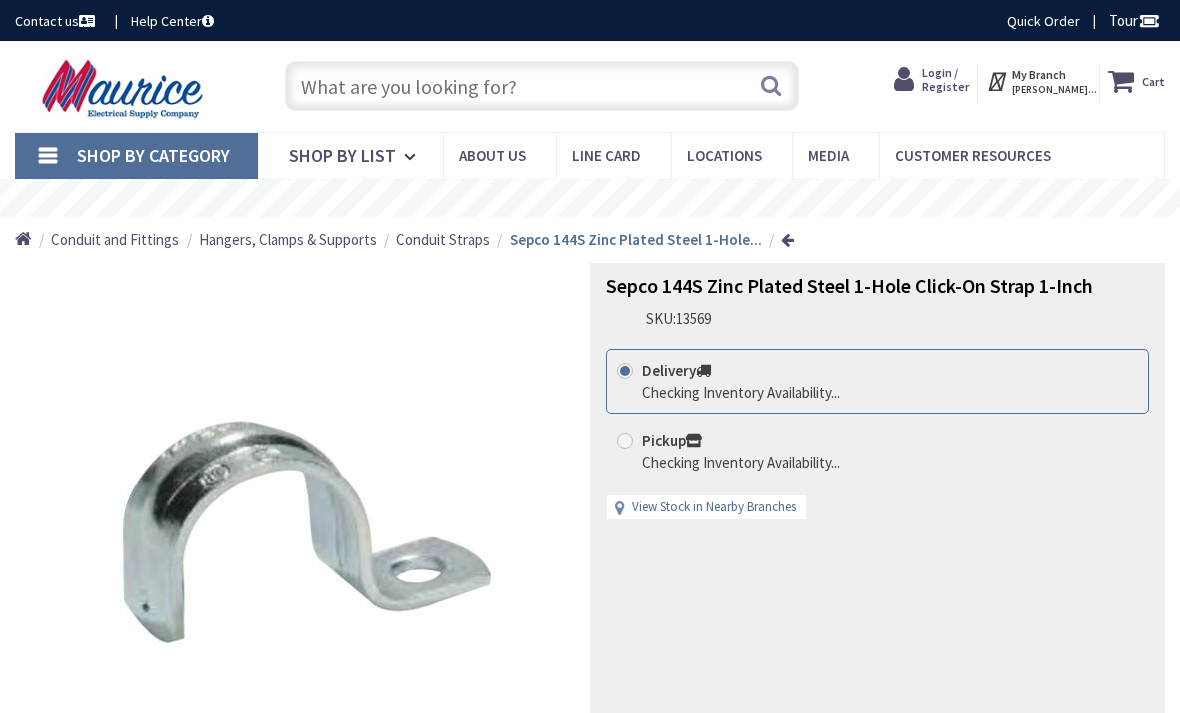 scroll, scrollTop: 0, scrollLeft: 0, axis: both 